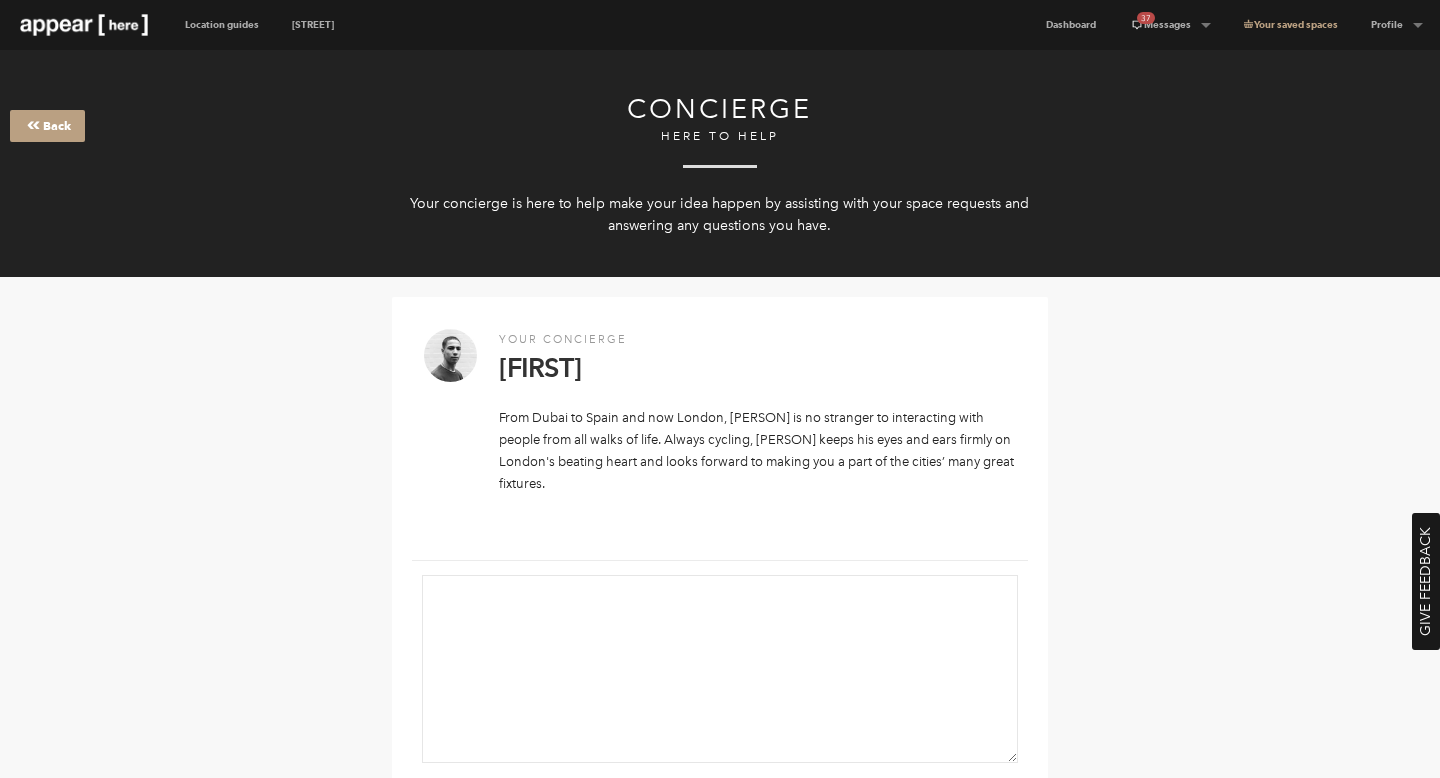 scroll, scrollTop: 0, scrollLeft: 0, axis: both 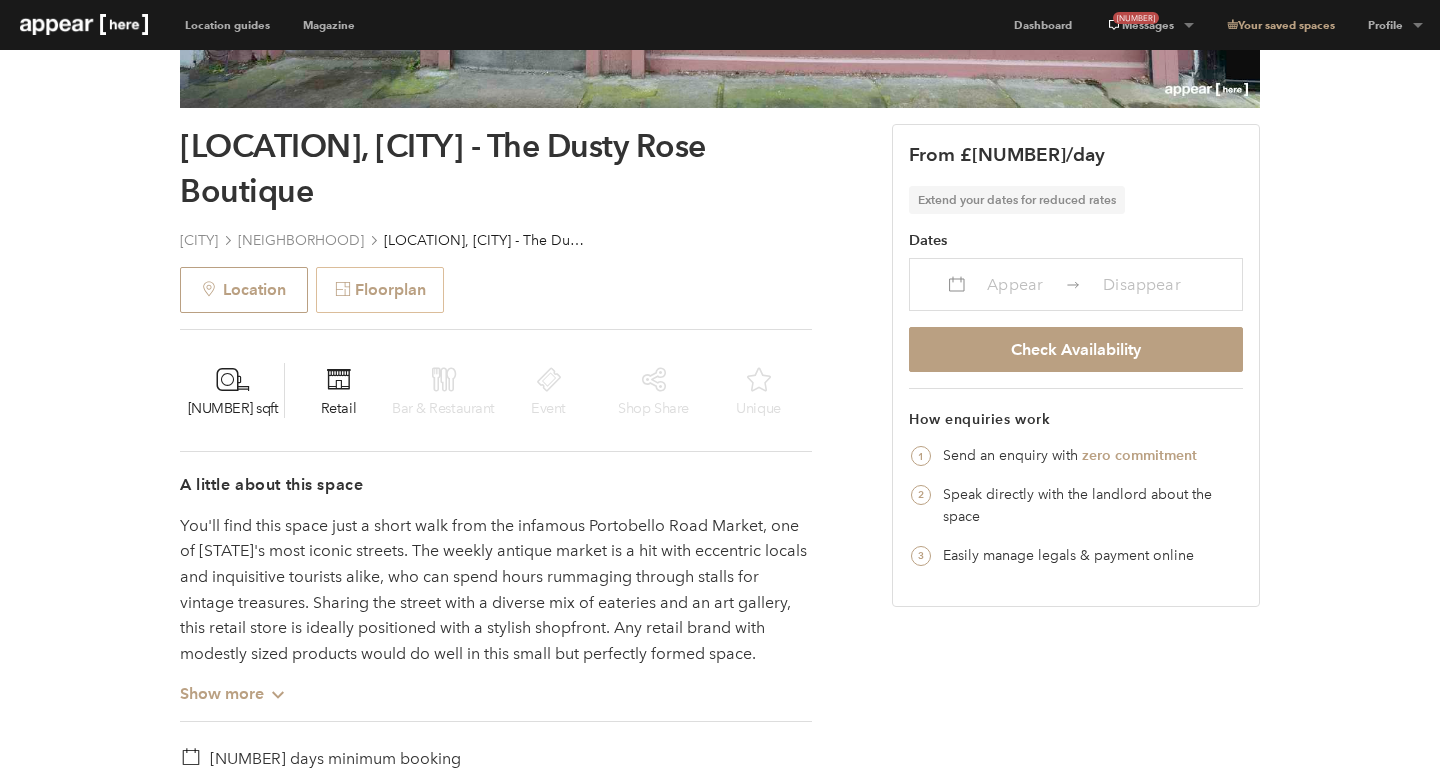 click on "Floorplan" at bounding box center (380, 290) 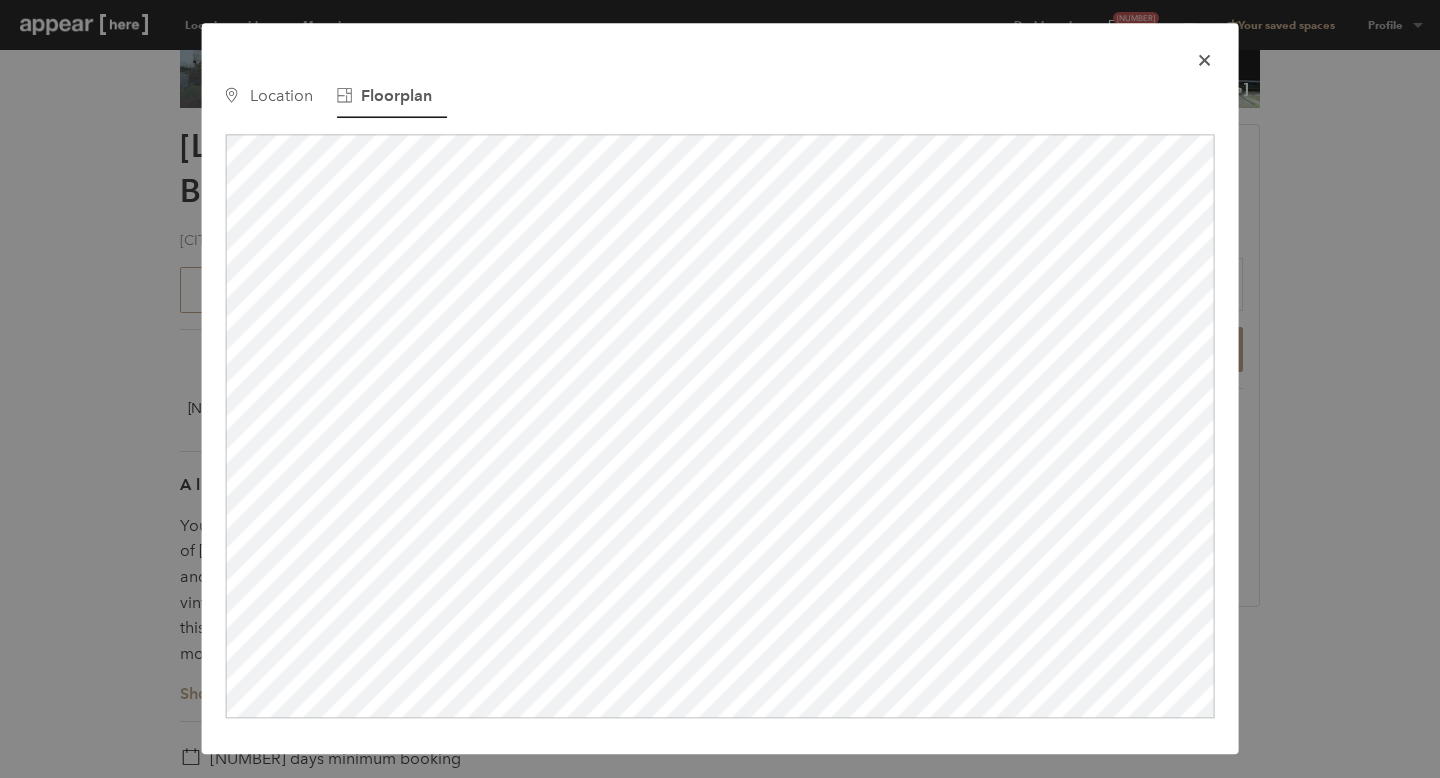 click at bounding box center (1204, 60) 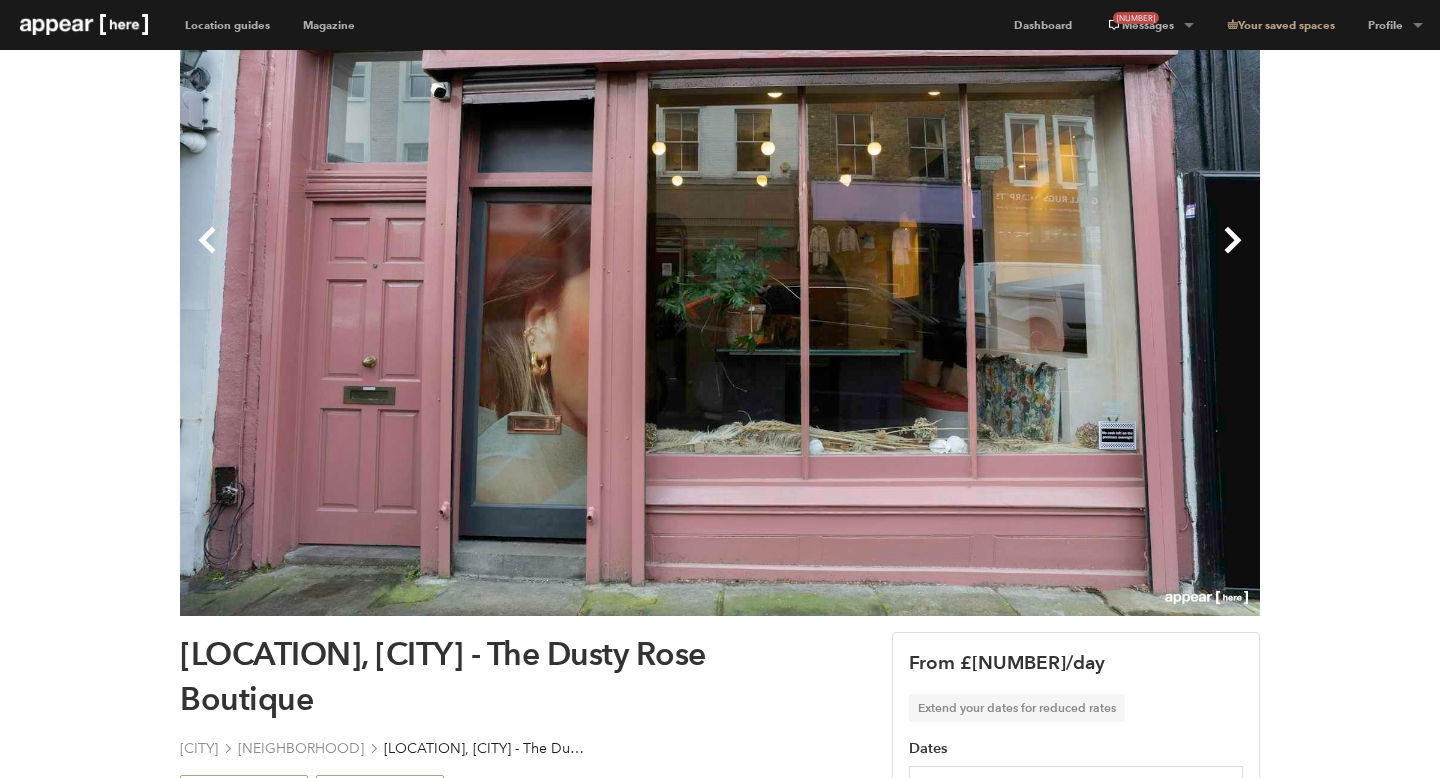 scroll, scrollTop: 127, scrollLeft: 0, axis: vertical 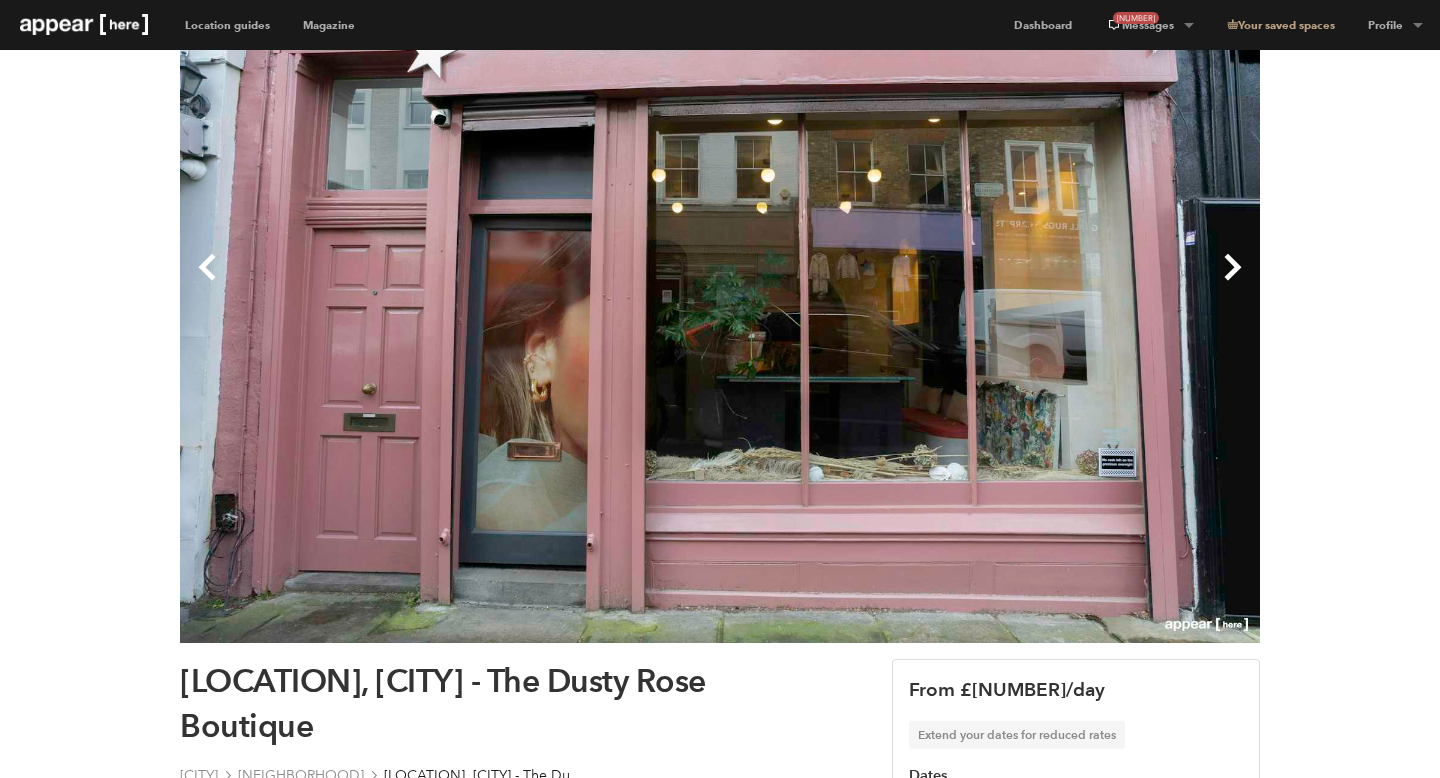 click on "Previous" at bounding box center (450, 283) 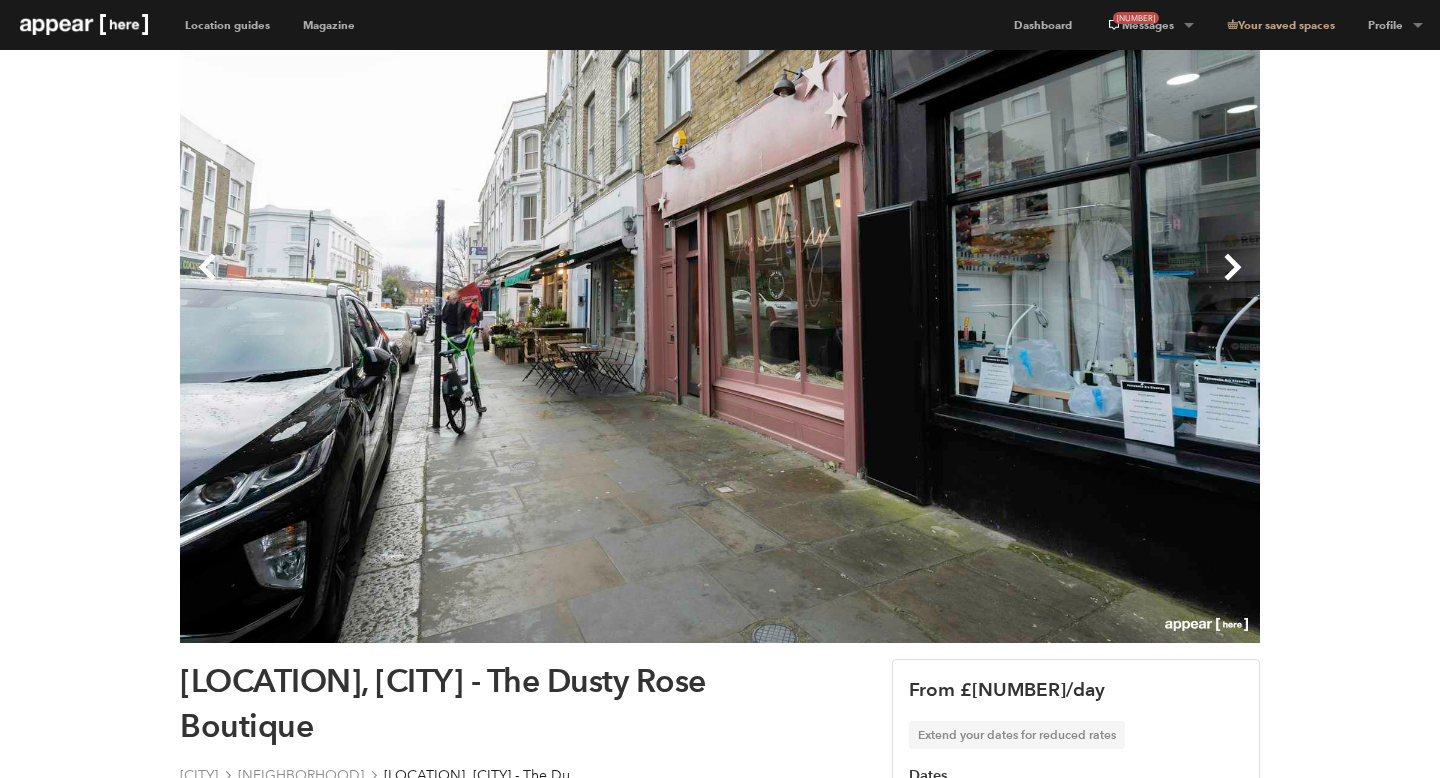 click on "Previous" at bounding box center [450, 283] 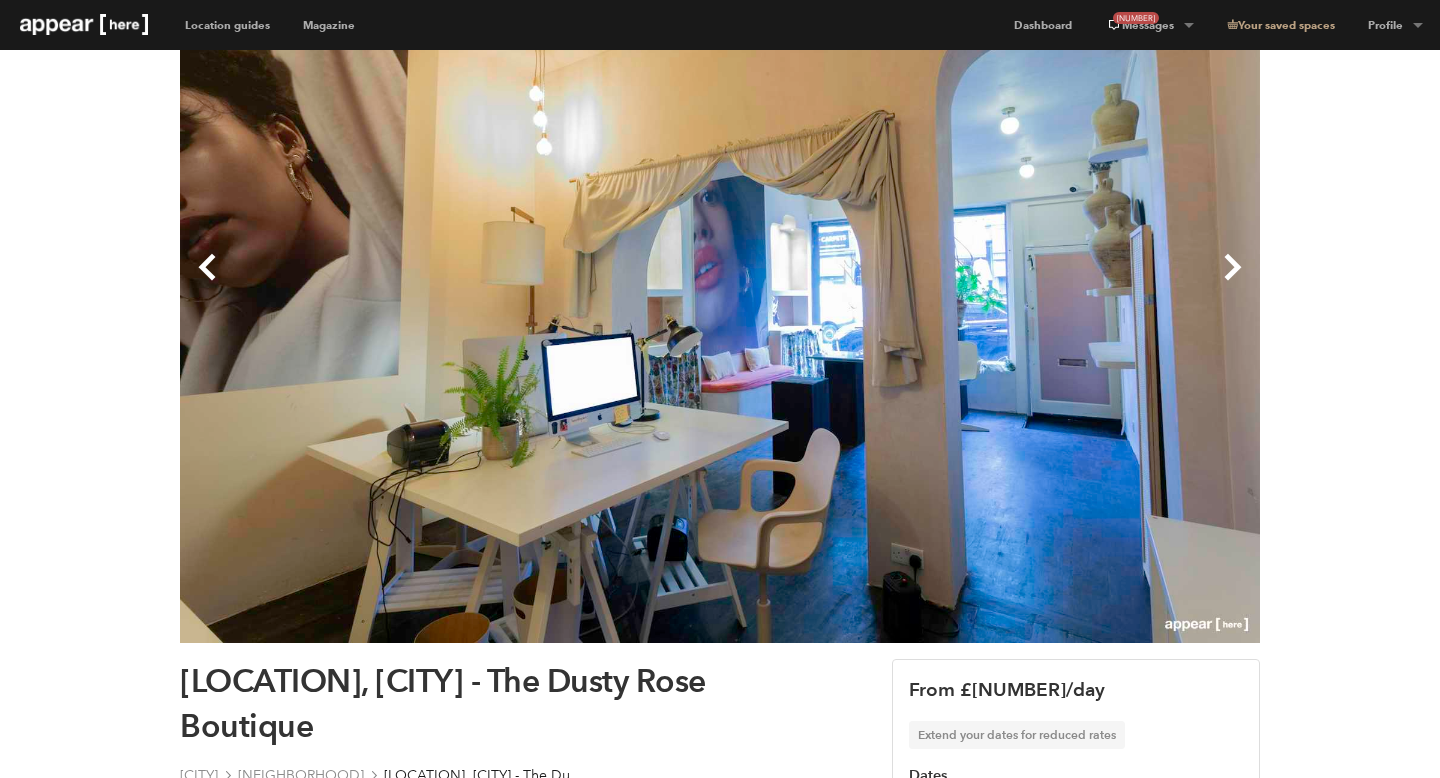 click on "Previous" at bounding box center [450, 283] 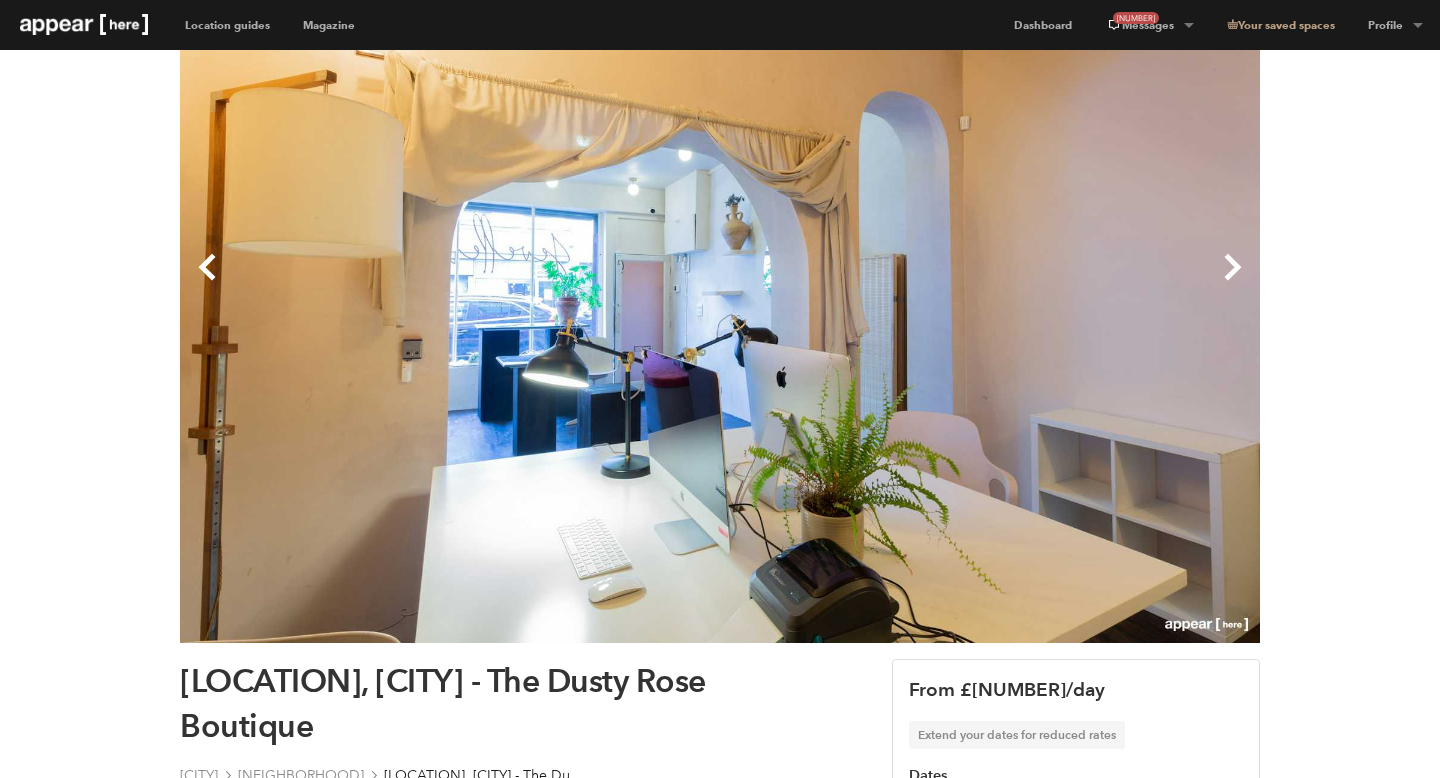 click on "Previous" at bounding box center [450, 283] 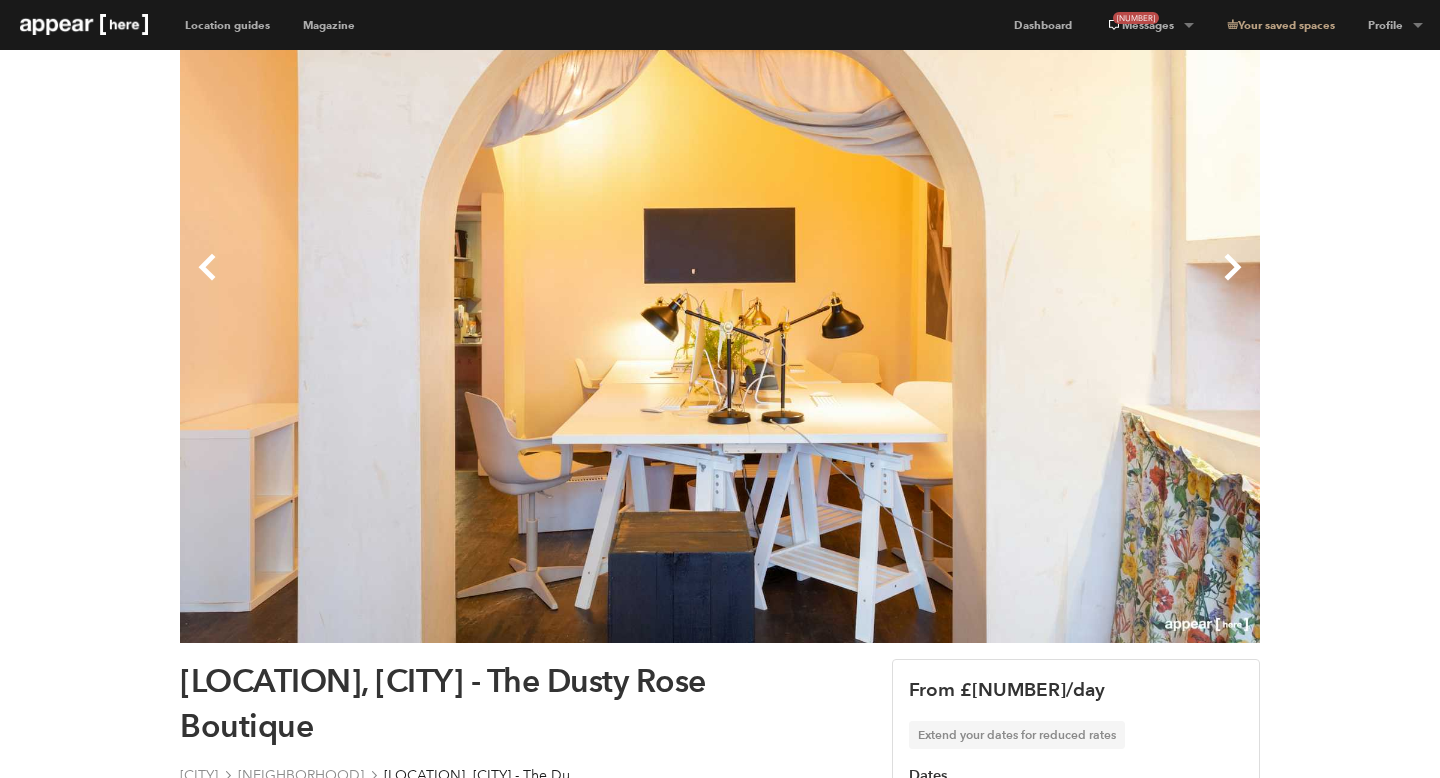 click on "Previous" at bounding box center [450, 283] 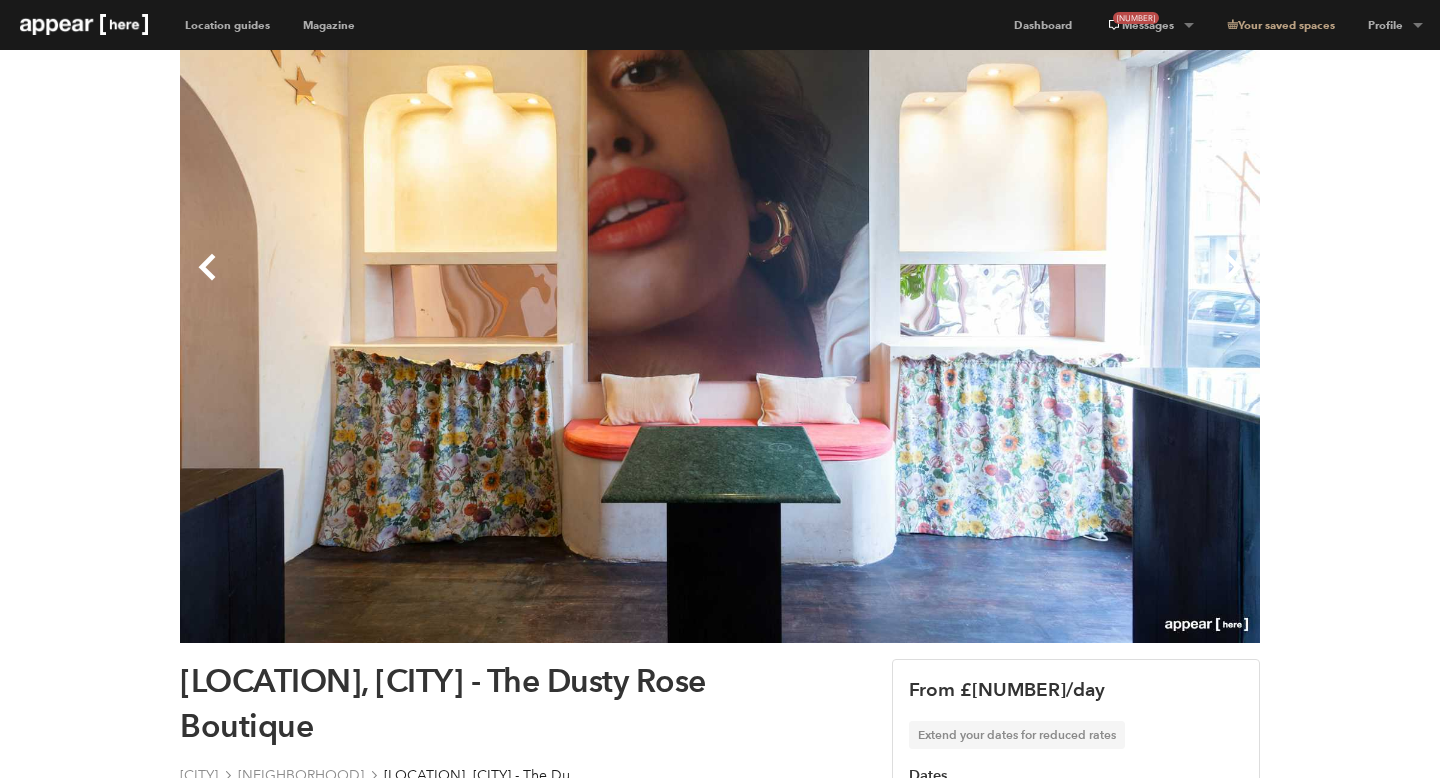 click on "Previous" at bounding box center [450, 283] 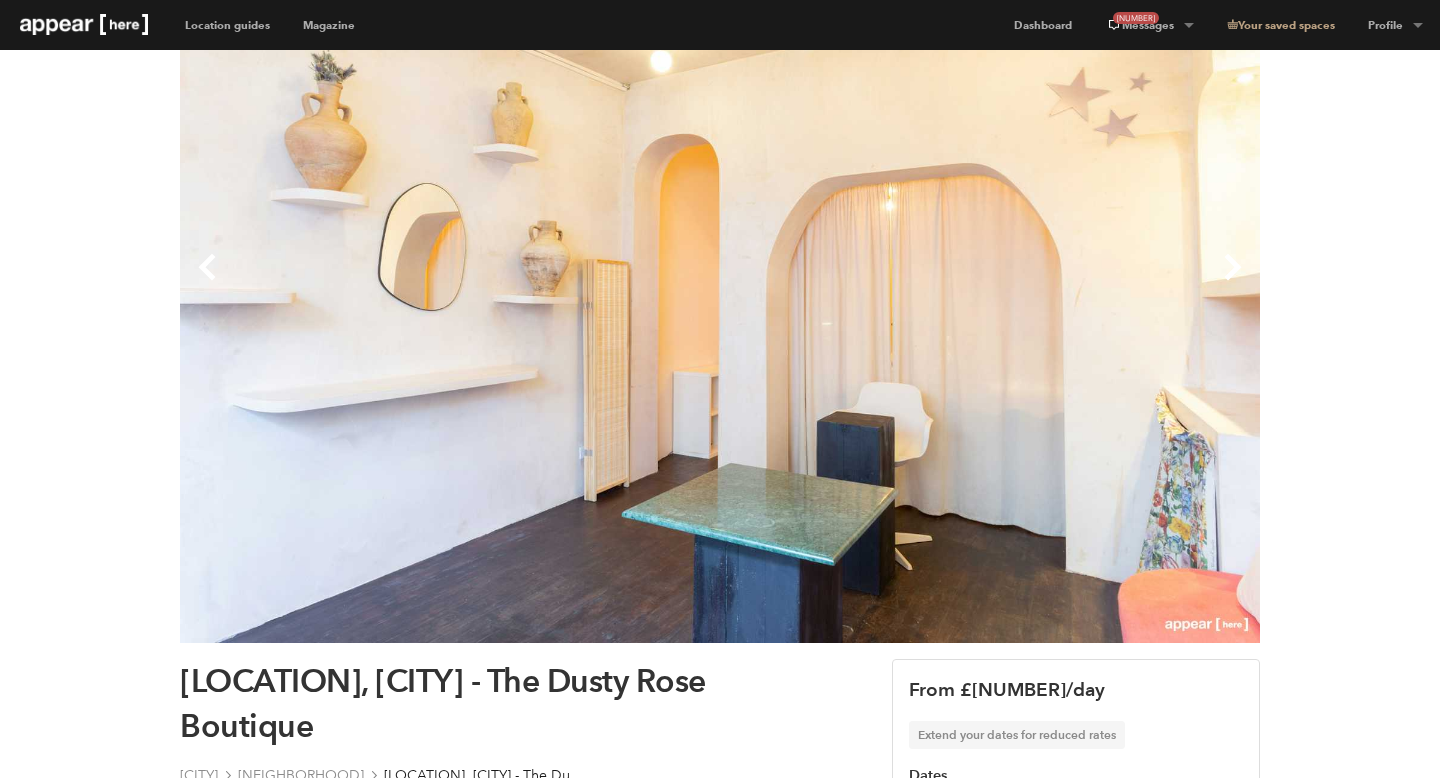 click on "Previous" at bounding box center (450, 283) 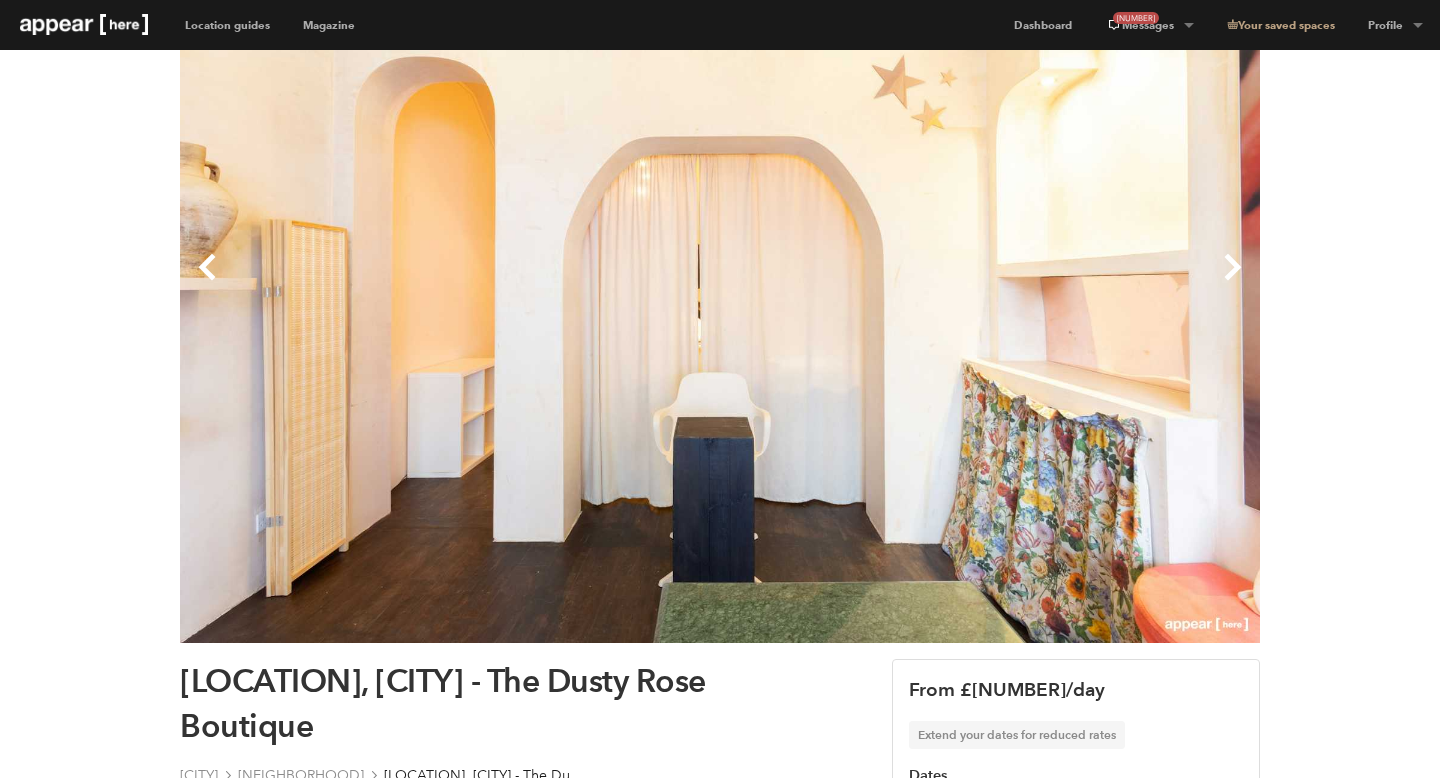 click on "Previous" at bounding box center (450, 283) 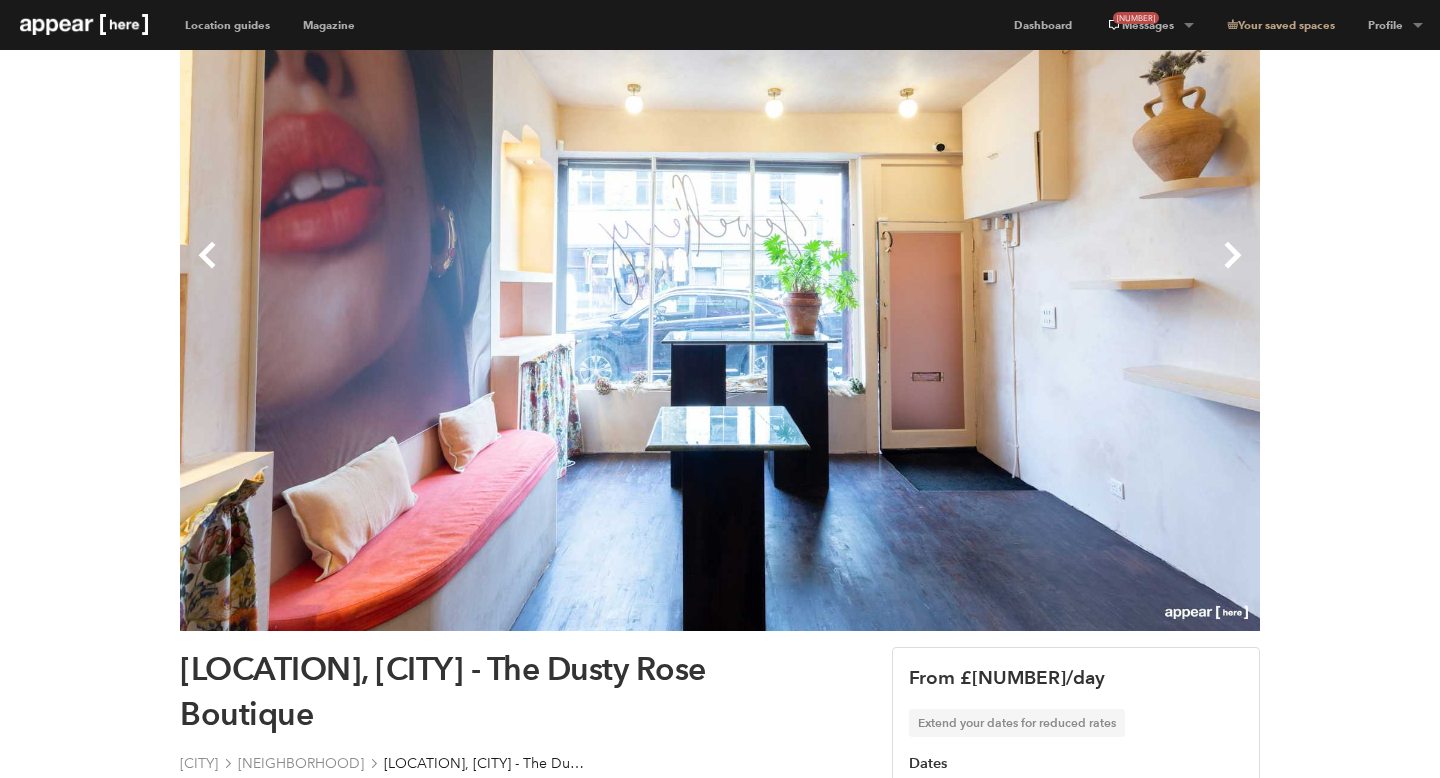 scroll, scrollTop: 0, scrollLeft: 0, axis: both 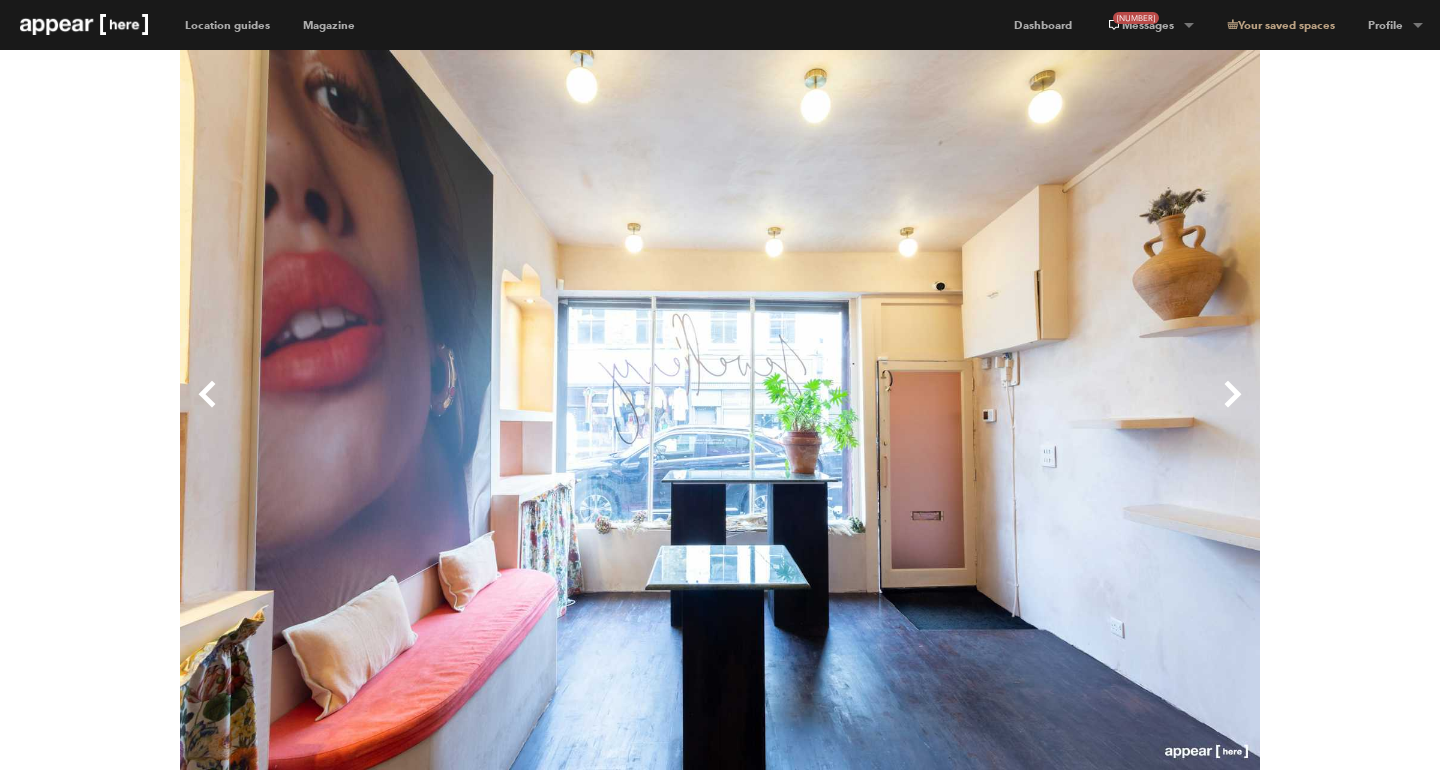 click on "Previous" at bounding box center [450, 410] 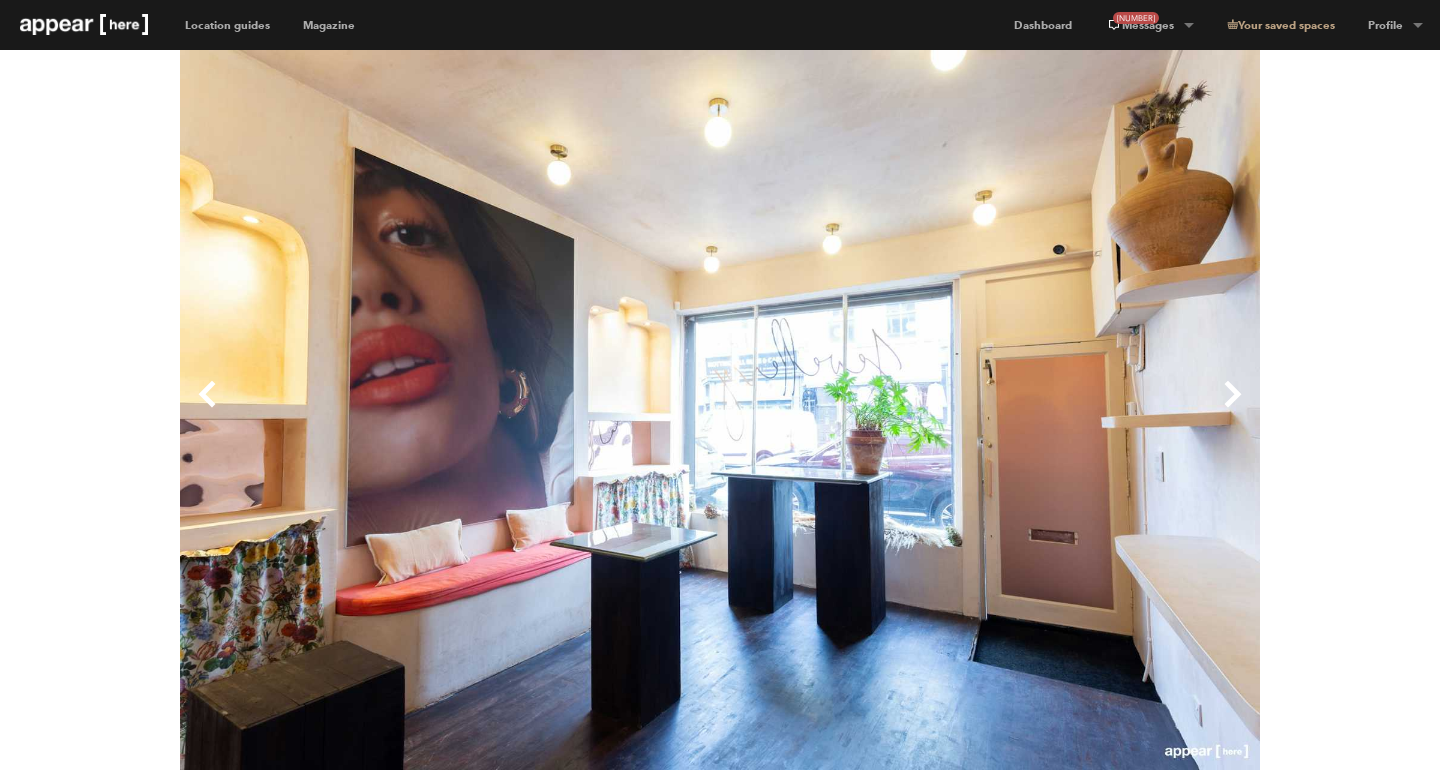 click on "Previous" at bounding box center (450, 410) 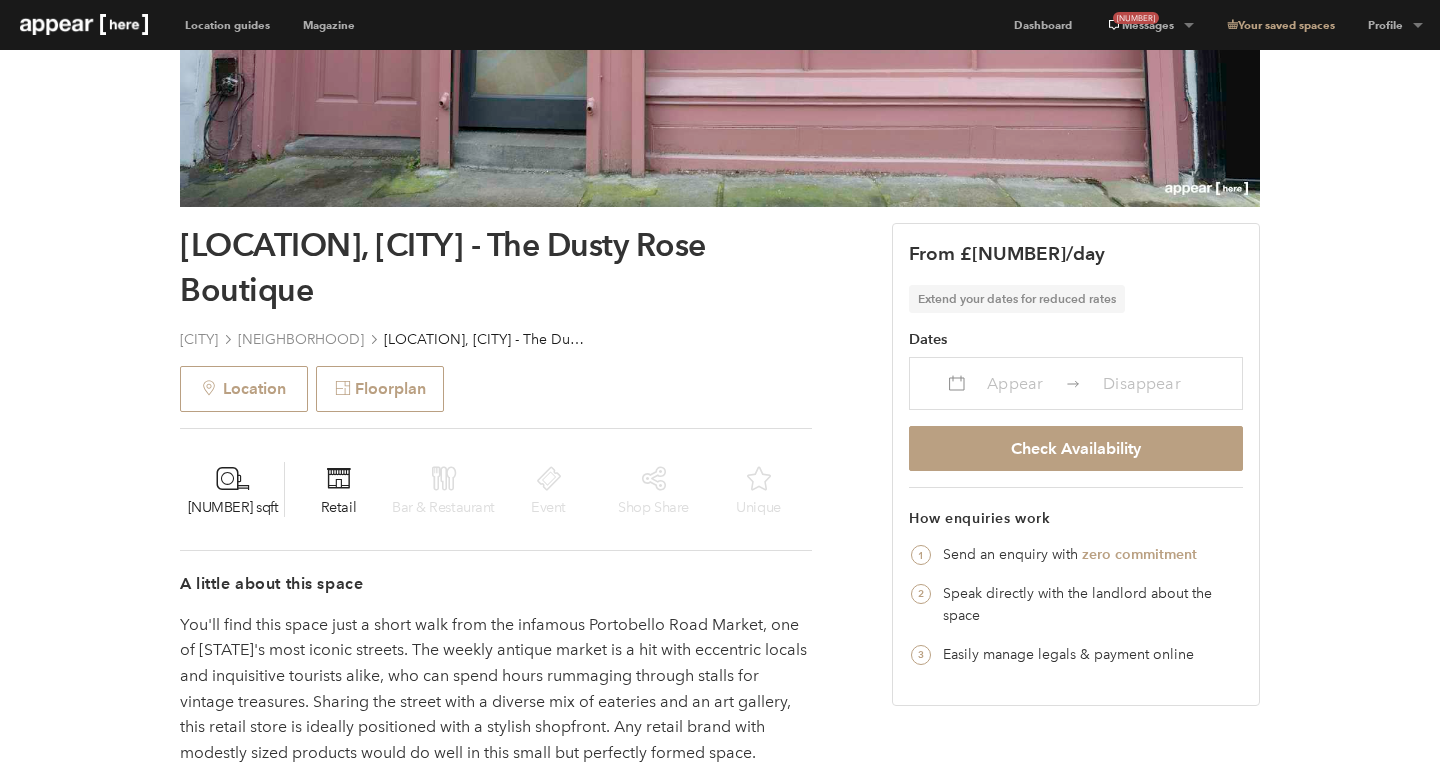 scroll, scrollTop: 674, scrollLeft: 0, axis: vertical 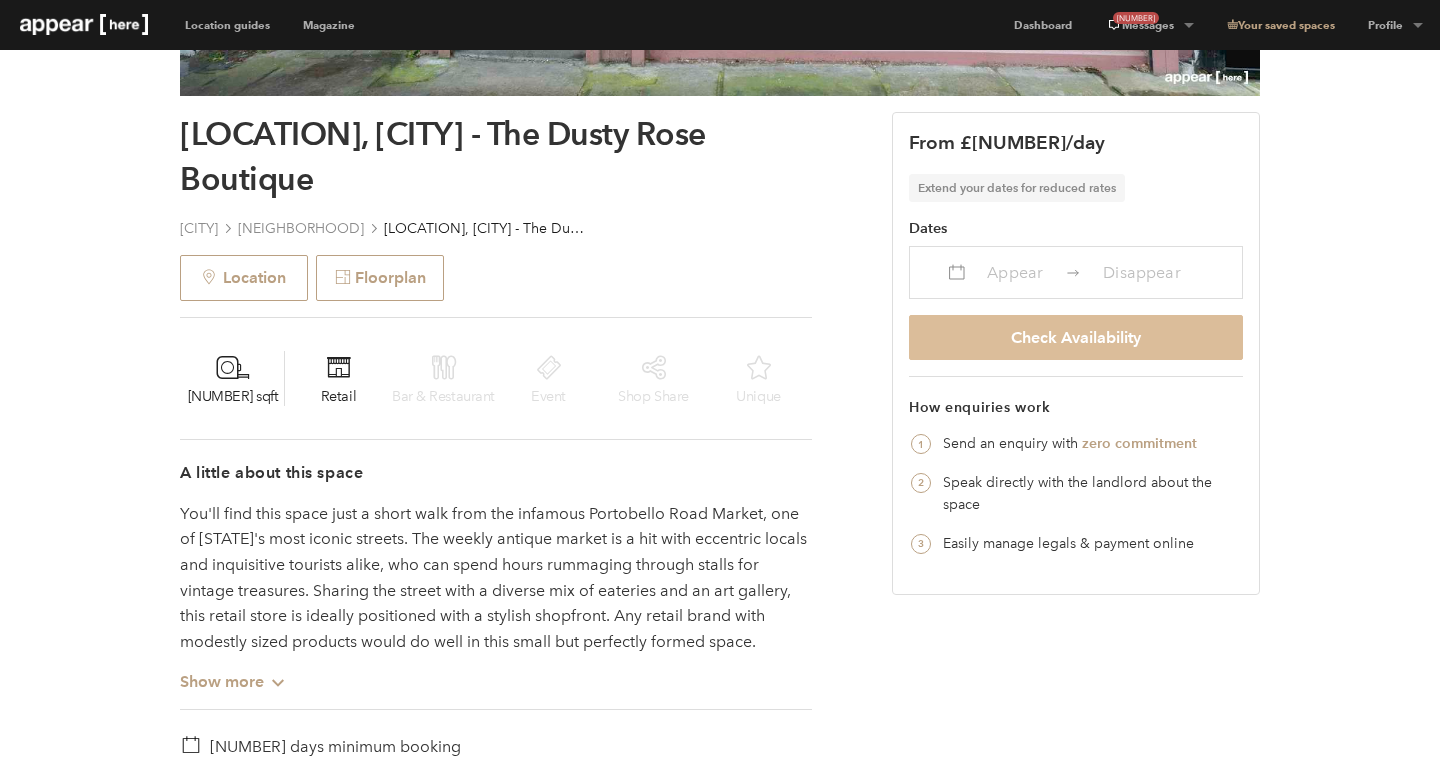 click on "Check Availability" at bounding box center [1076, 337] 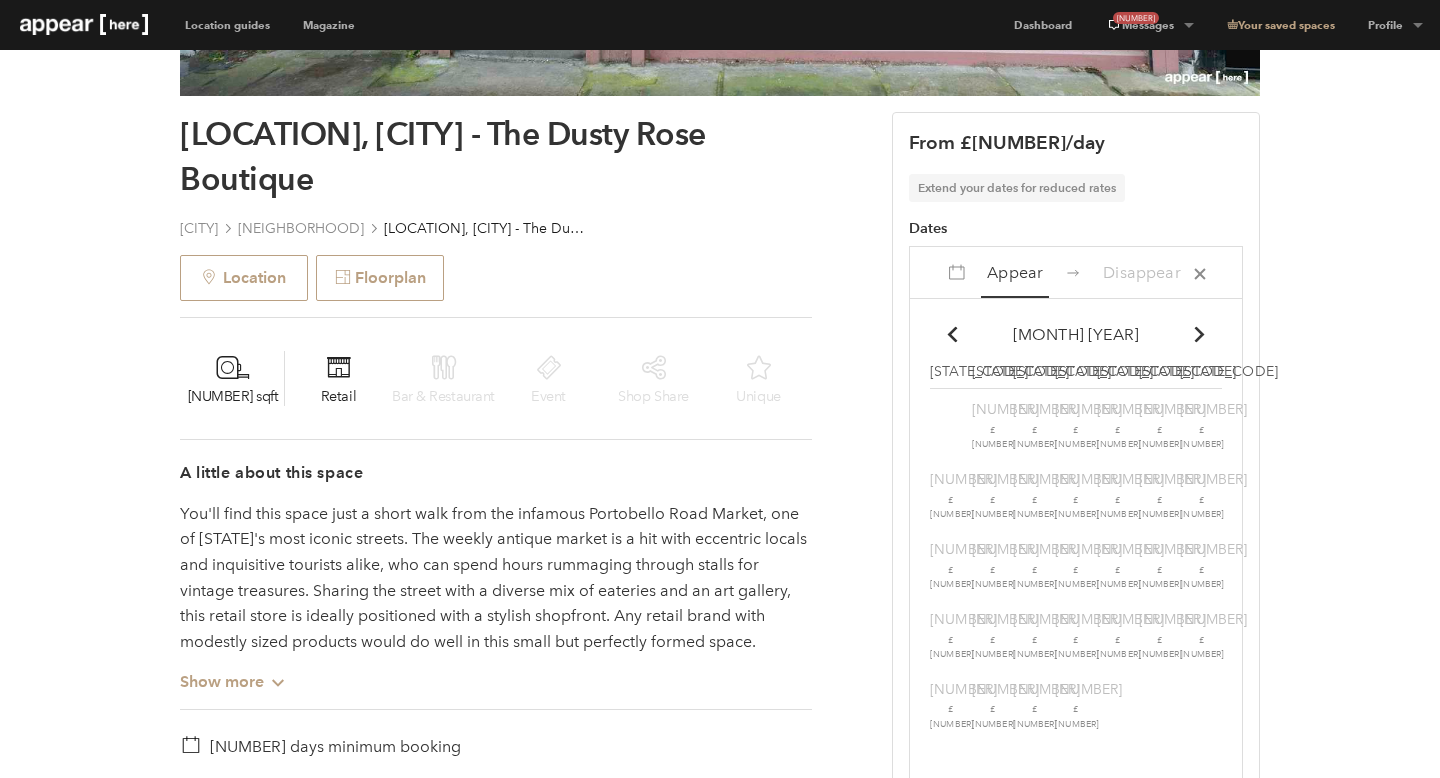 click at bounding box center (1200, 334) 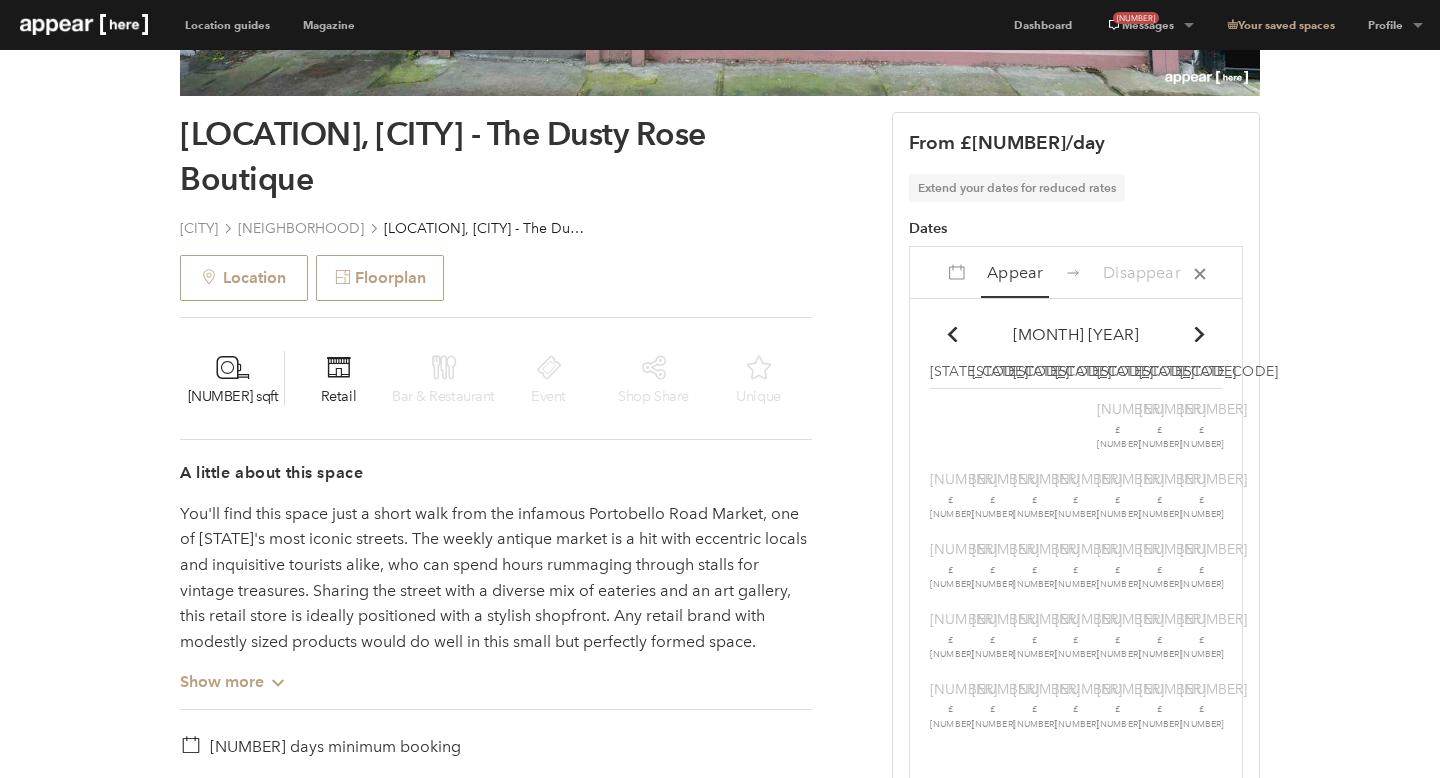 click at bounding box center [1200, 334] 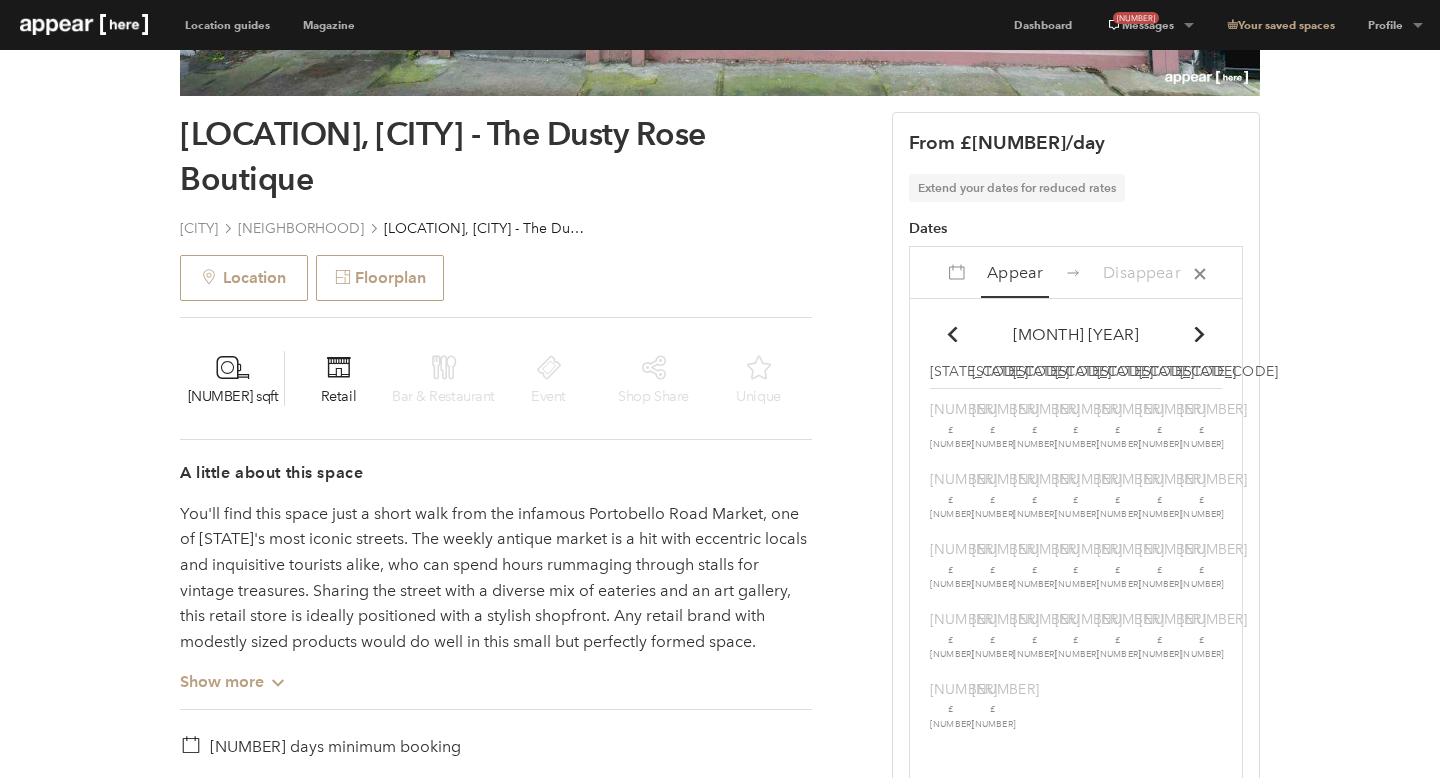 click at bounding box center [952, 334] 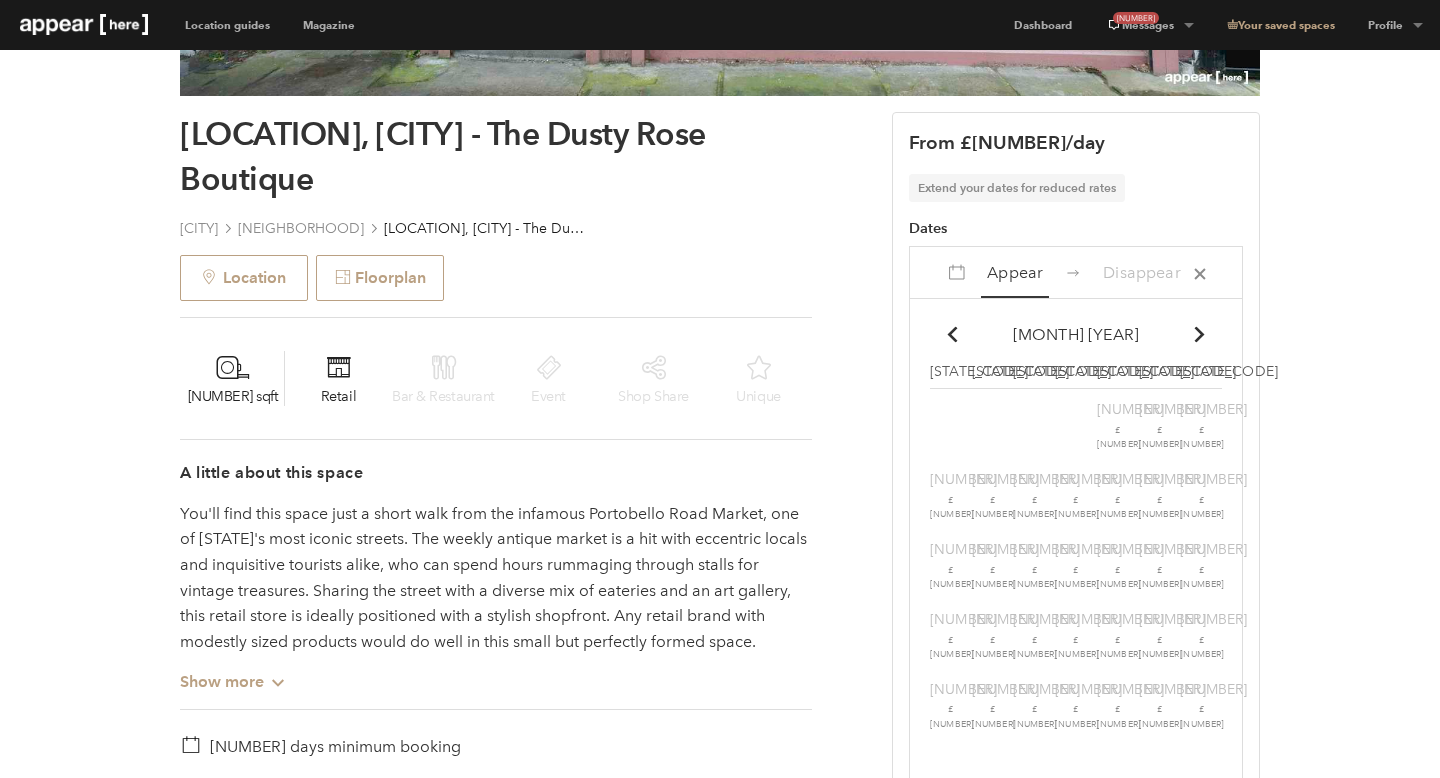 click on "22 £140" at bounding box center (1118, 424) 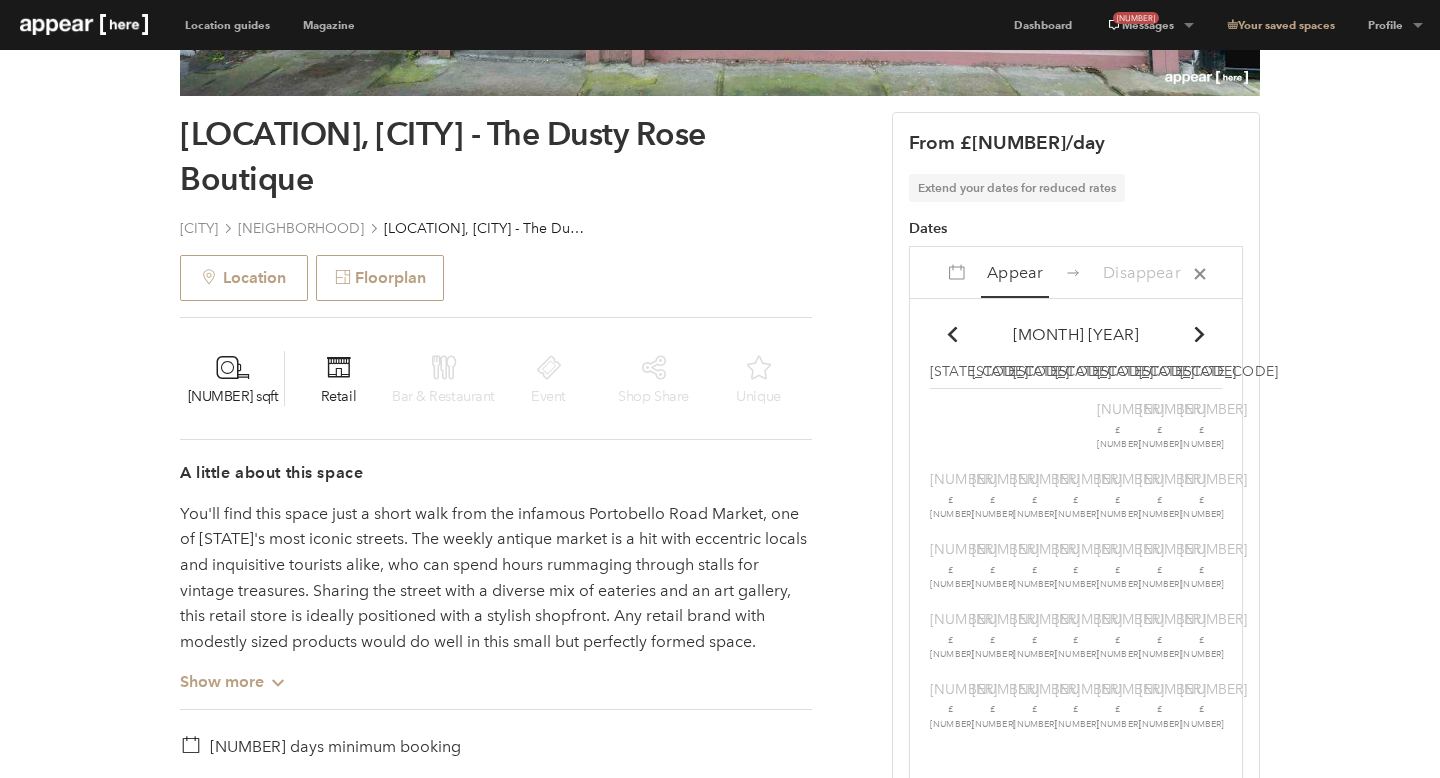 click on "Chevron-up" at bounding box center (952, 334) 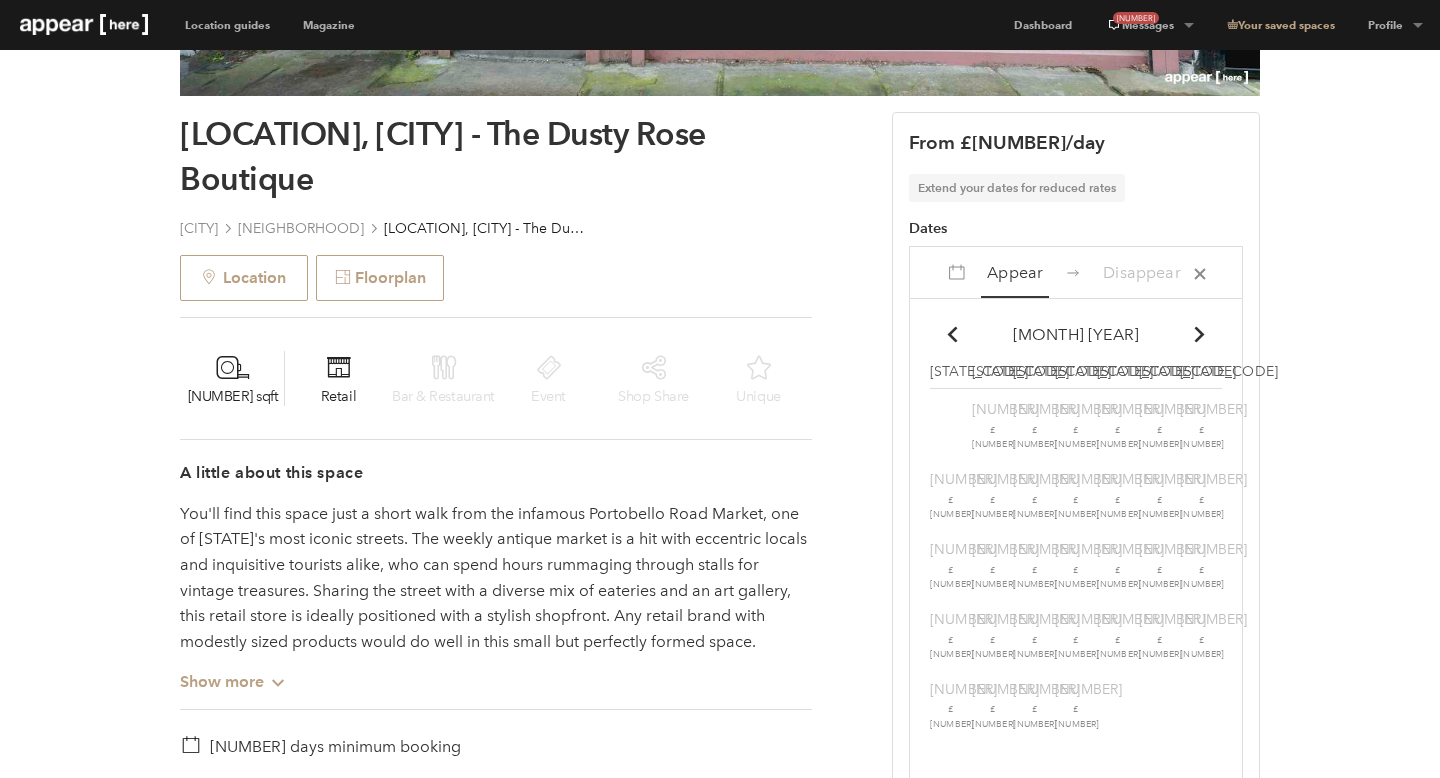 click on "Chevron-up" at bounding box center (952, 334) 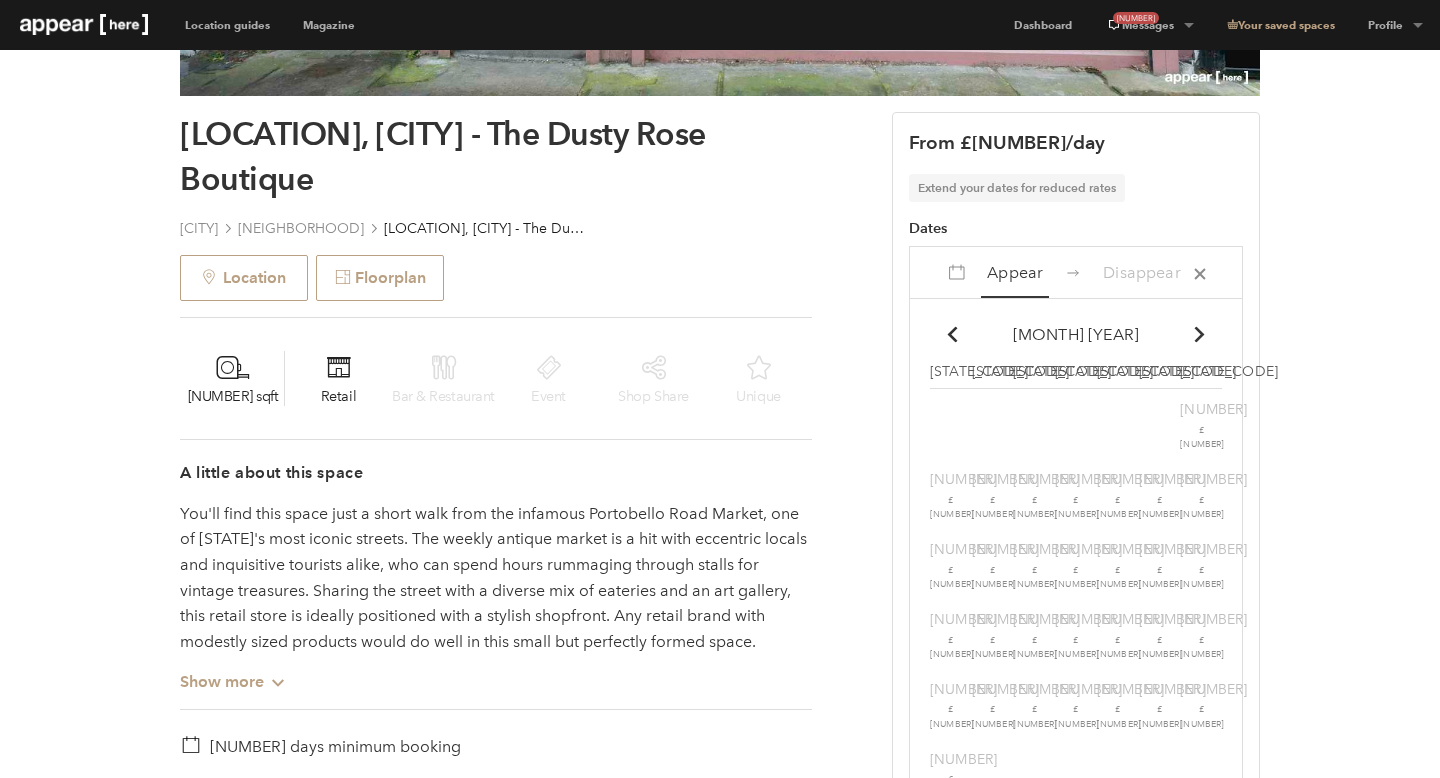 click at bounding box center (1200, 334) 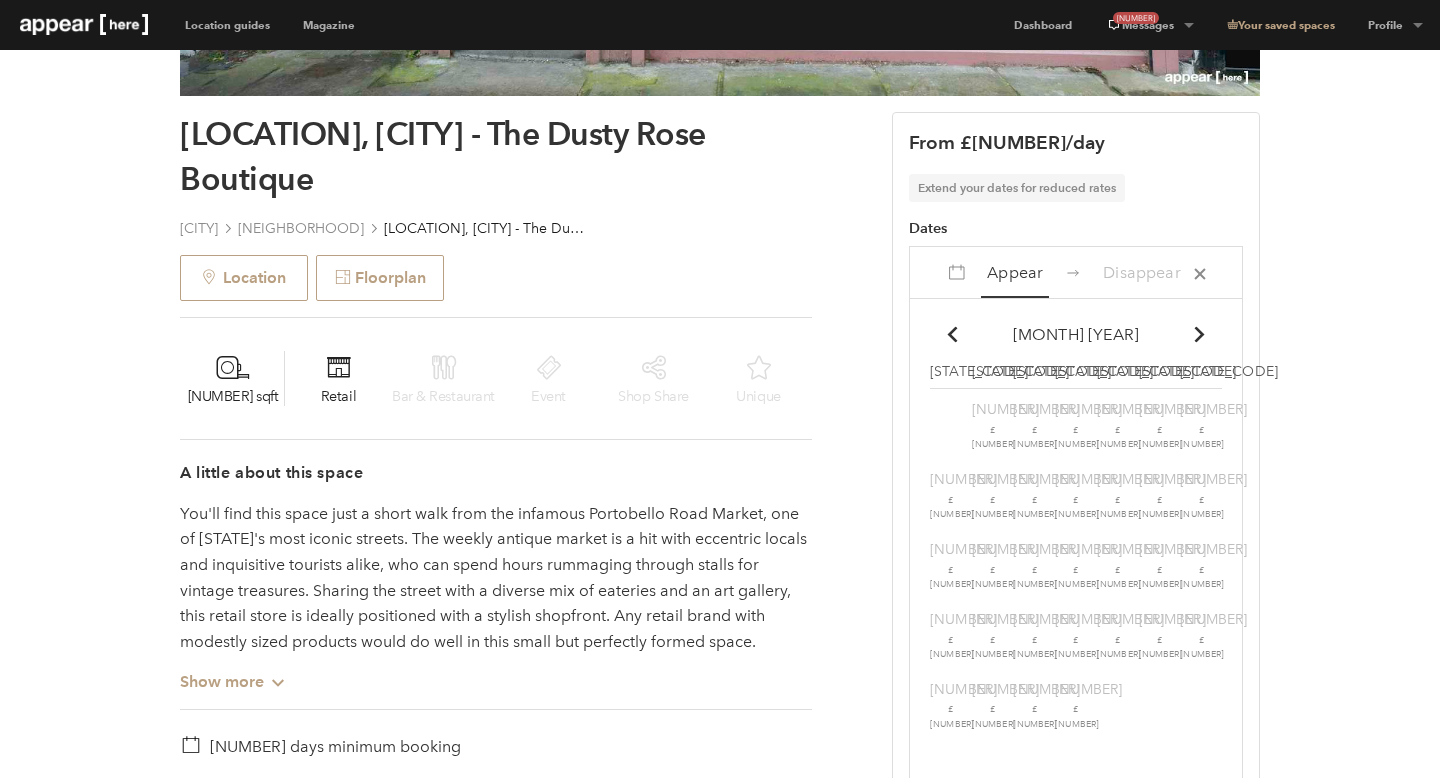 click at bounding box center [1200, 334] 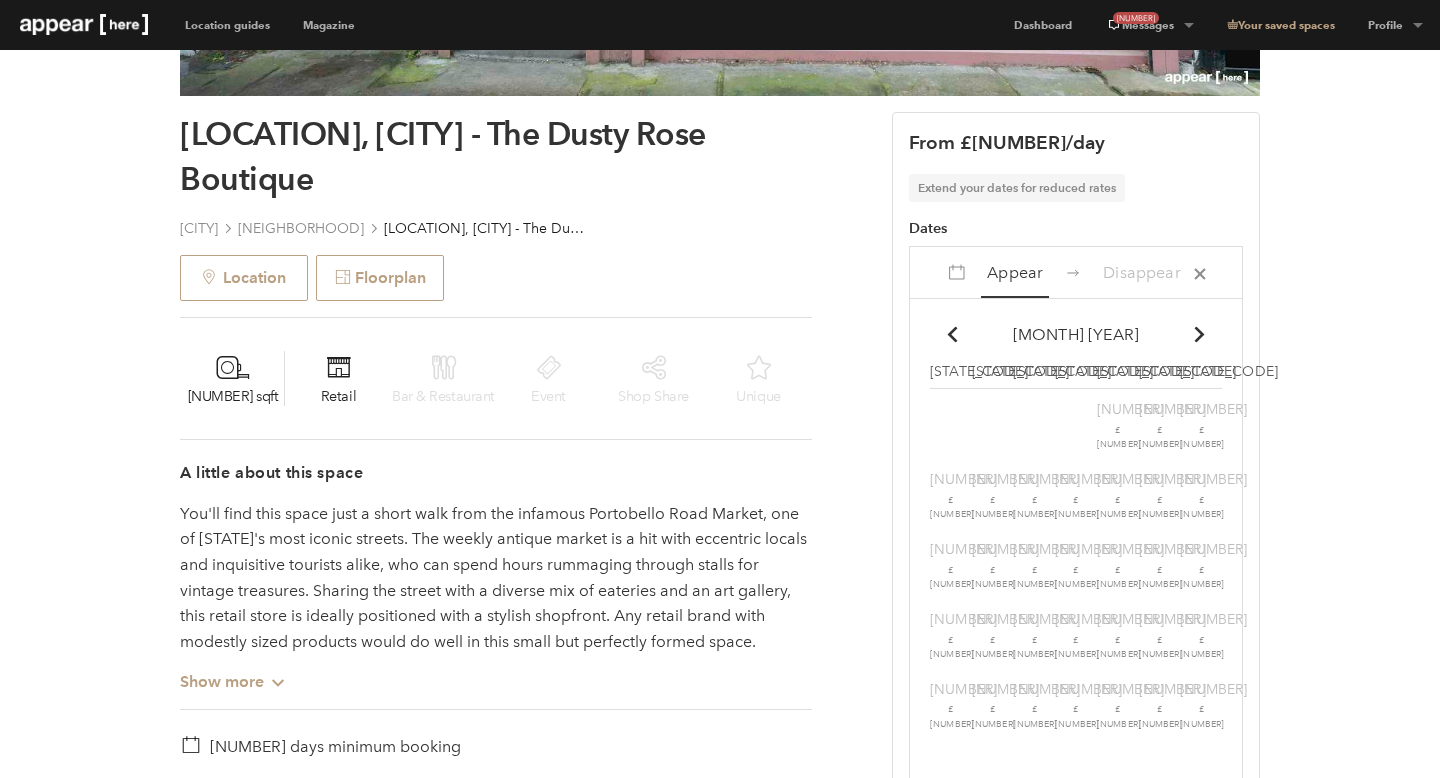 click at bounding box center (1200, 334) 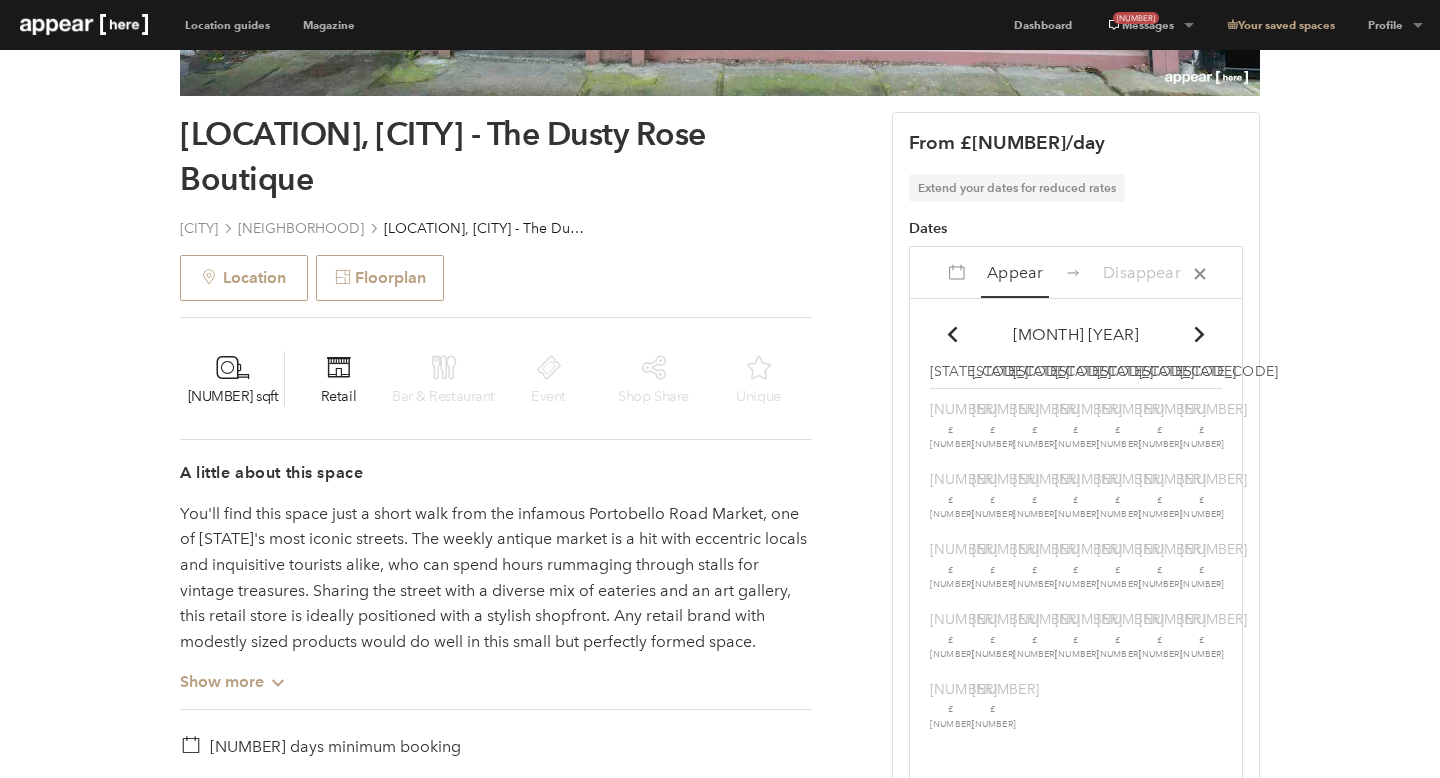 click at bounding box center (1200, 334) 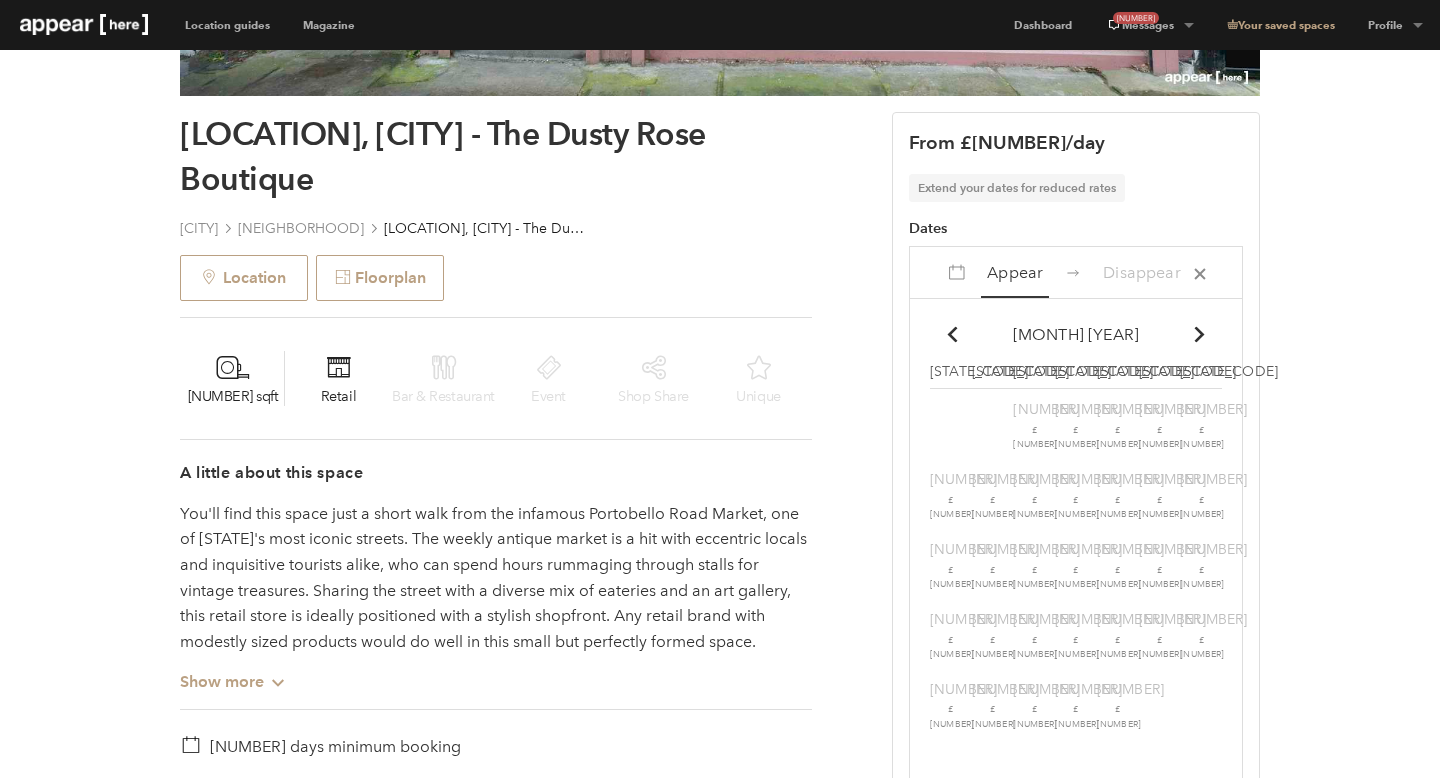 click at bounding box center [1200, 334] 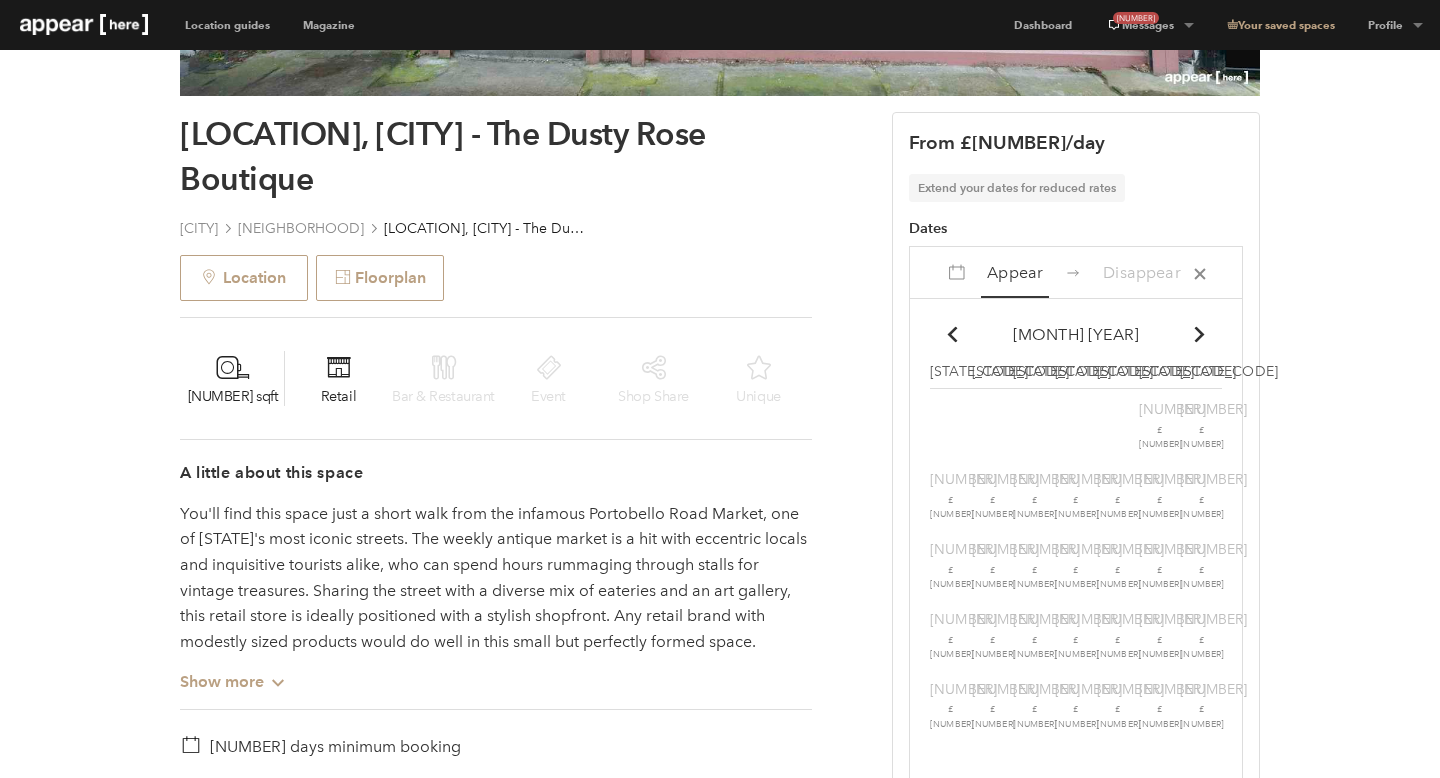 click at bounding box center (1200, 334) 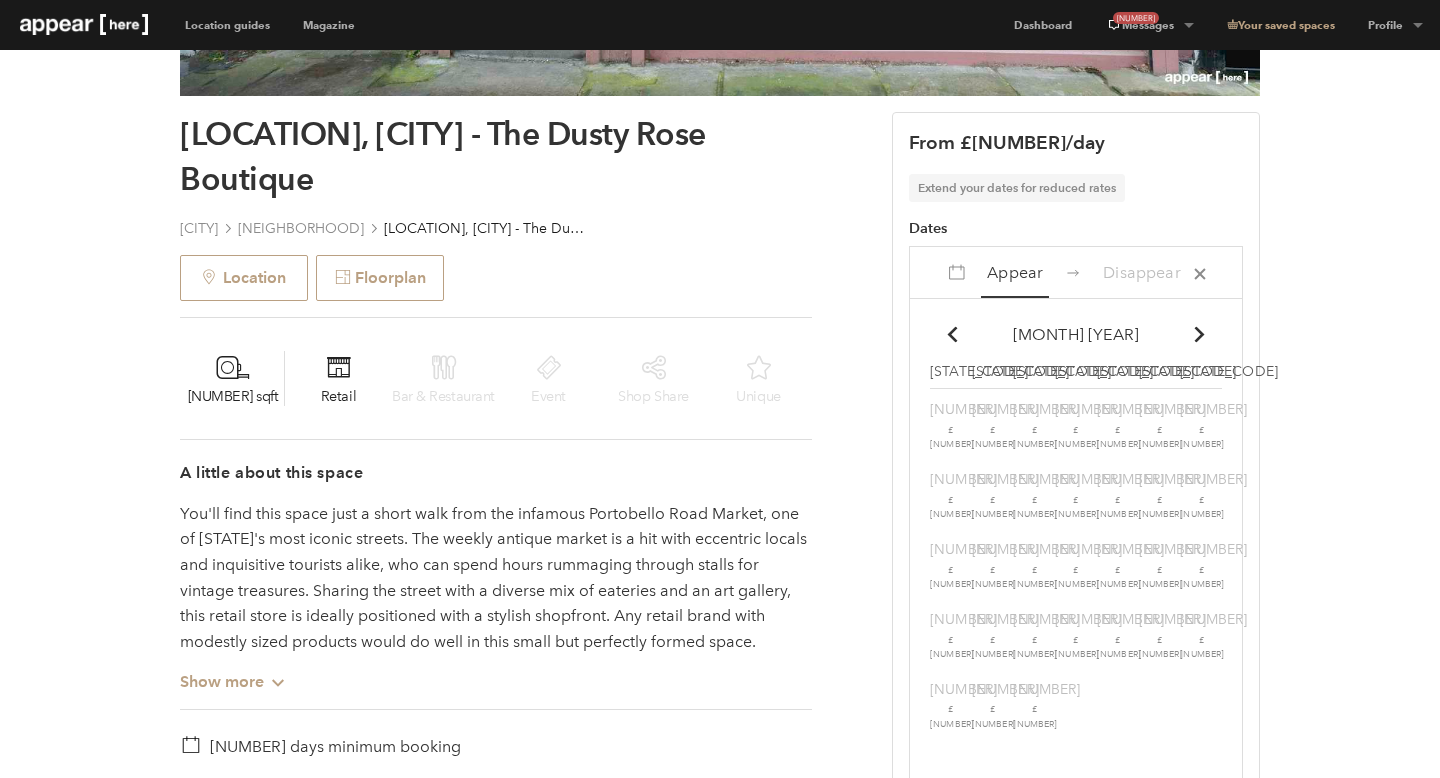 click at bounding box center (1200, 334) 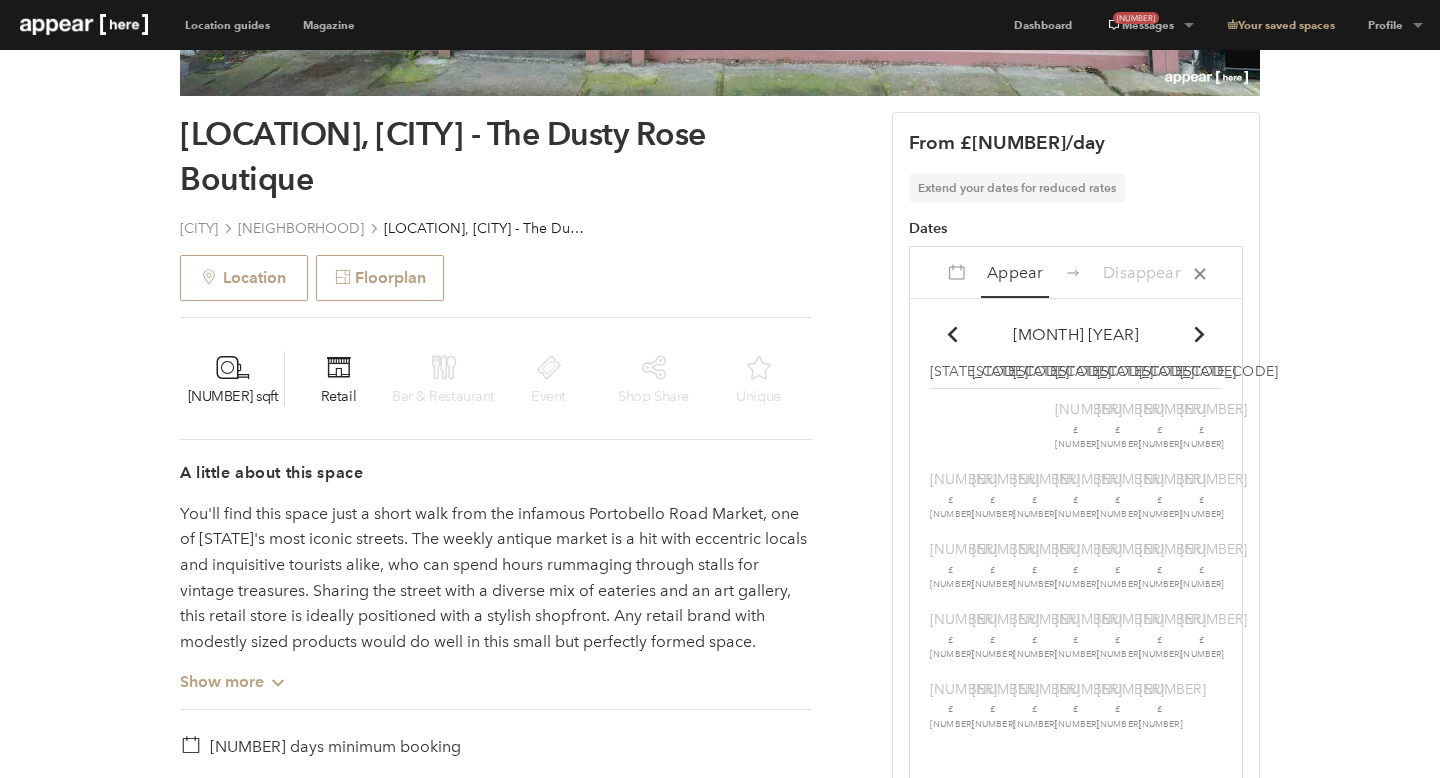 click at bounding box center [1200, 334] 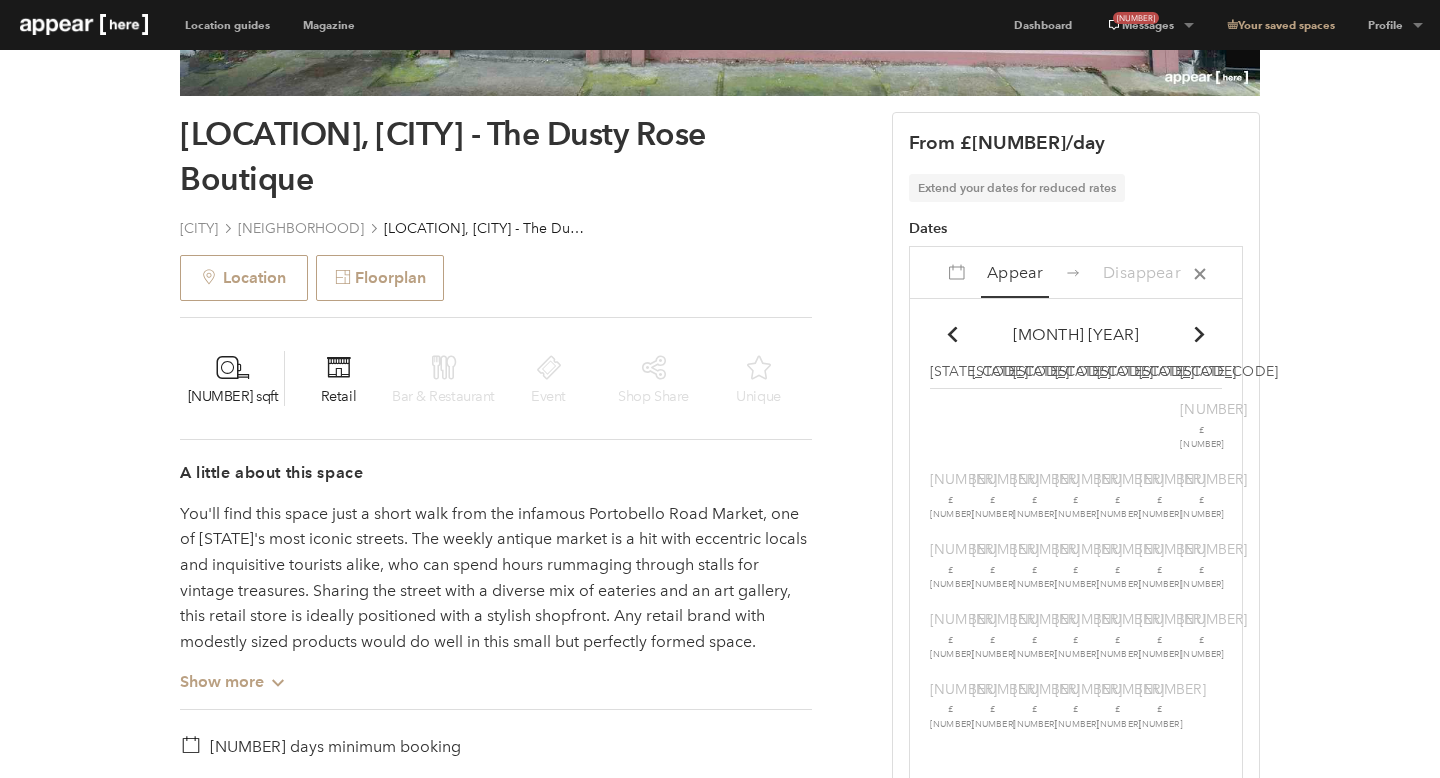 click at bounding box center (1200, 334) 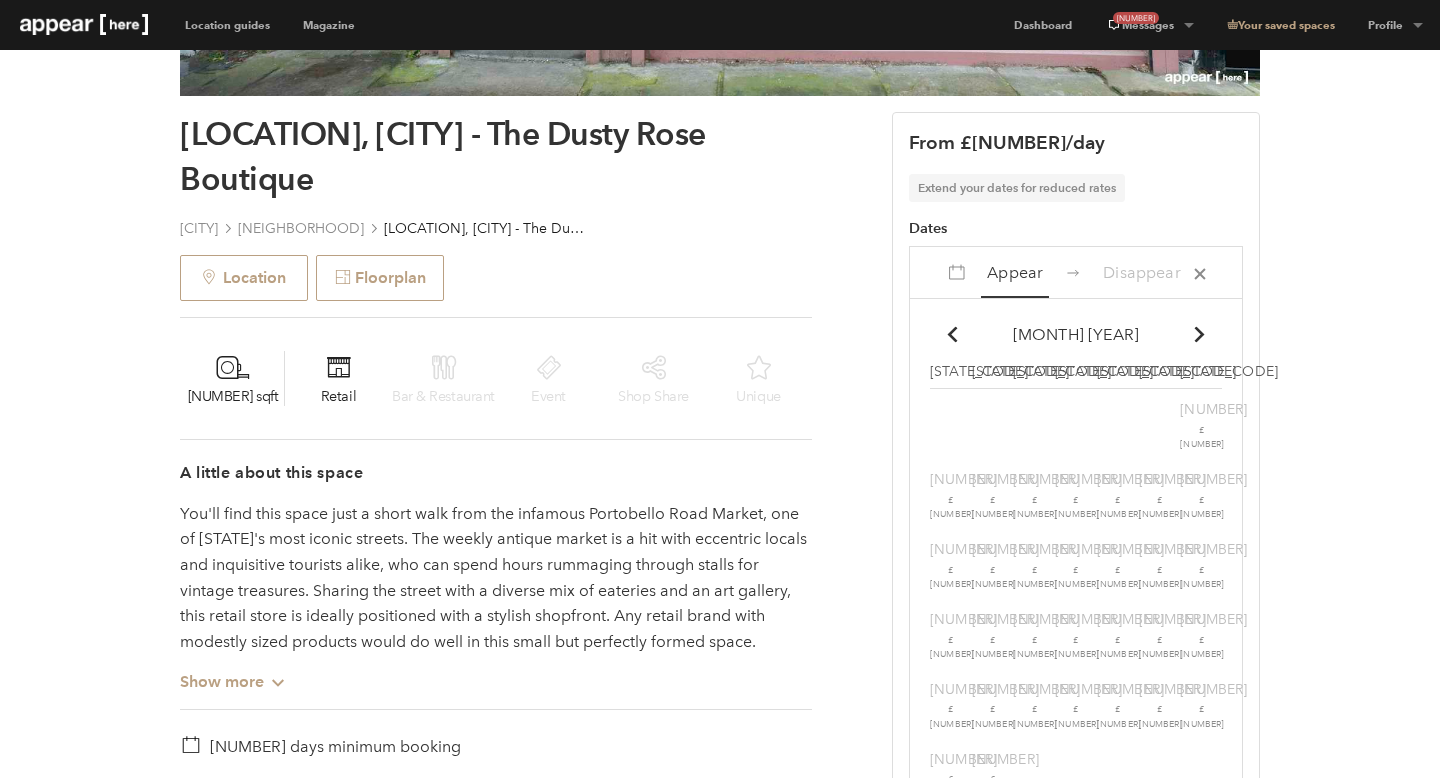 click at bounding box center [1200, 334] 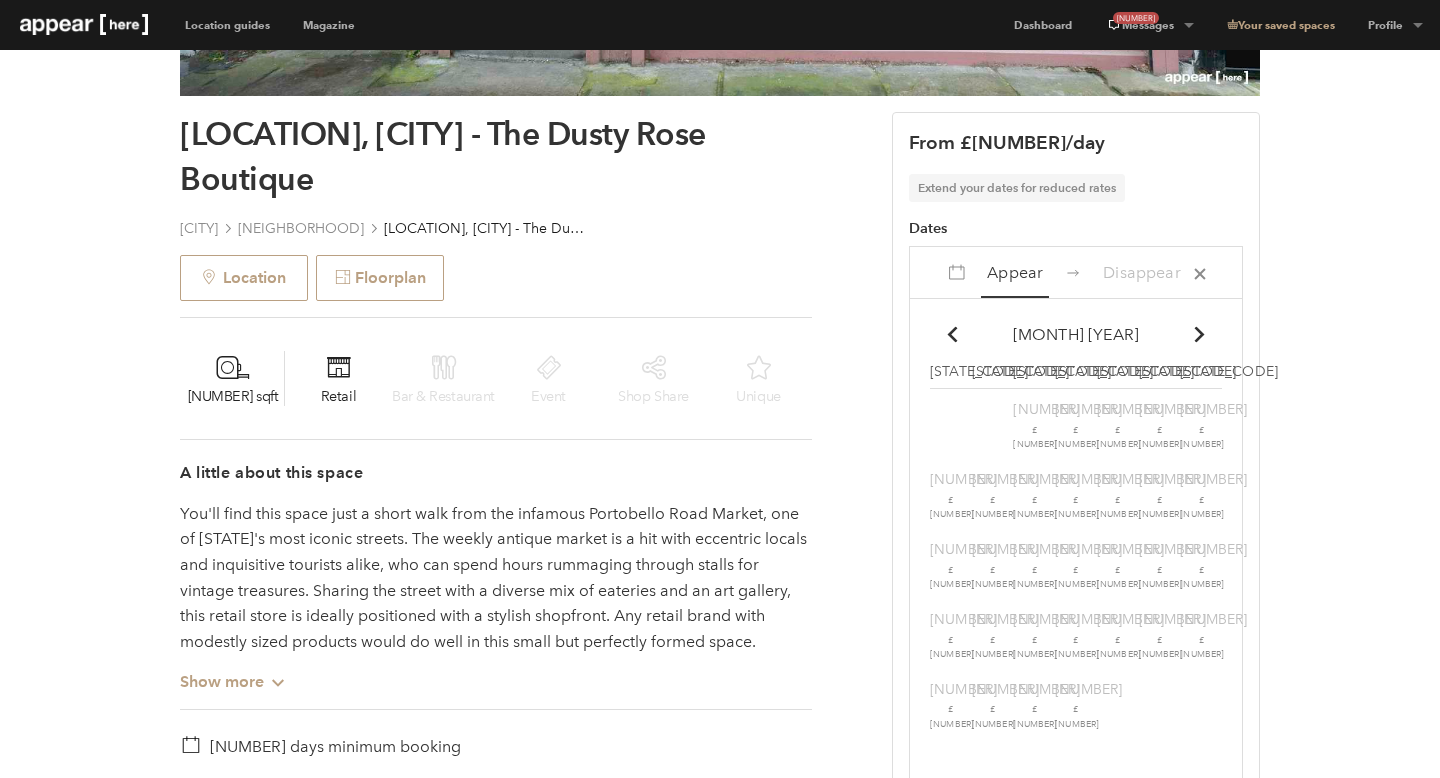 click at bounding box center (1200, 334) 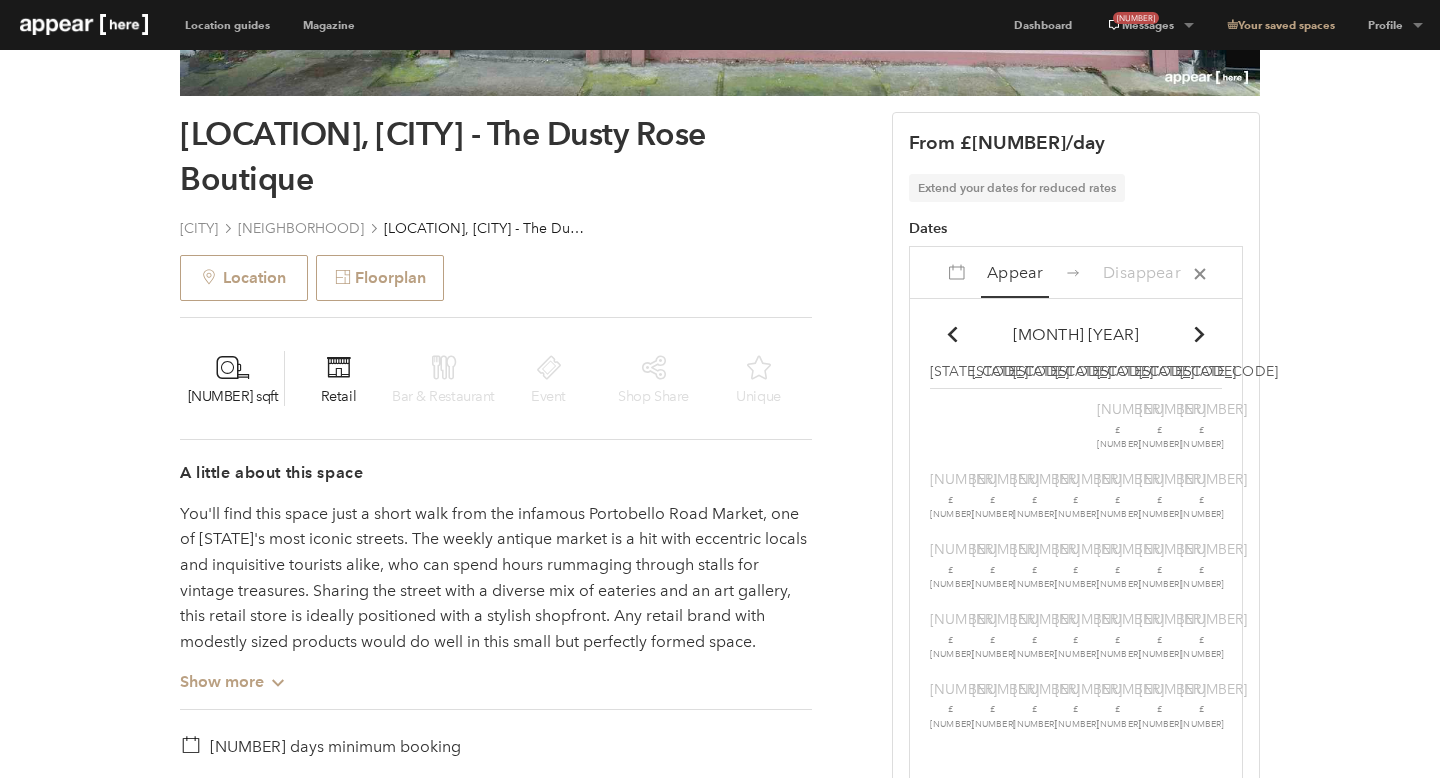 click at bounding box center [1200, 334] 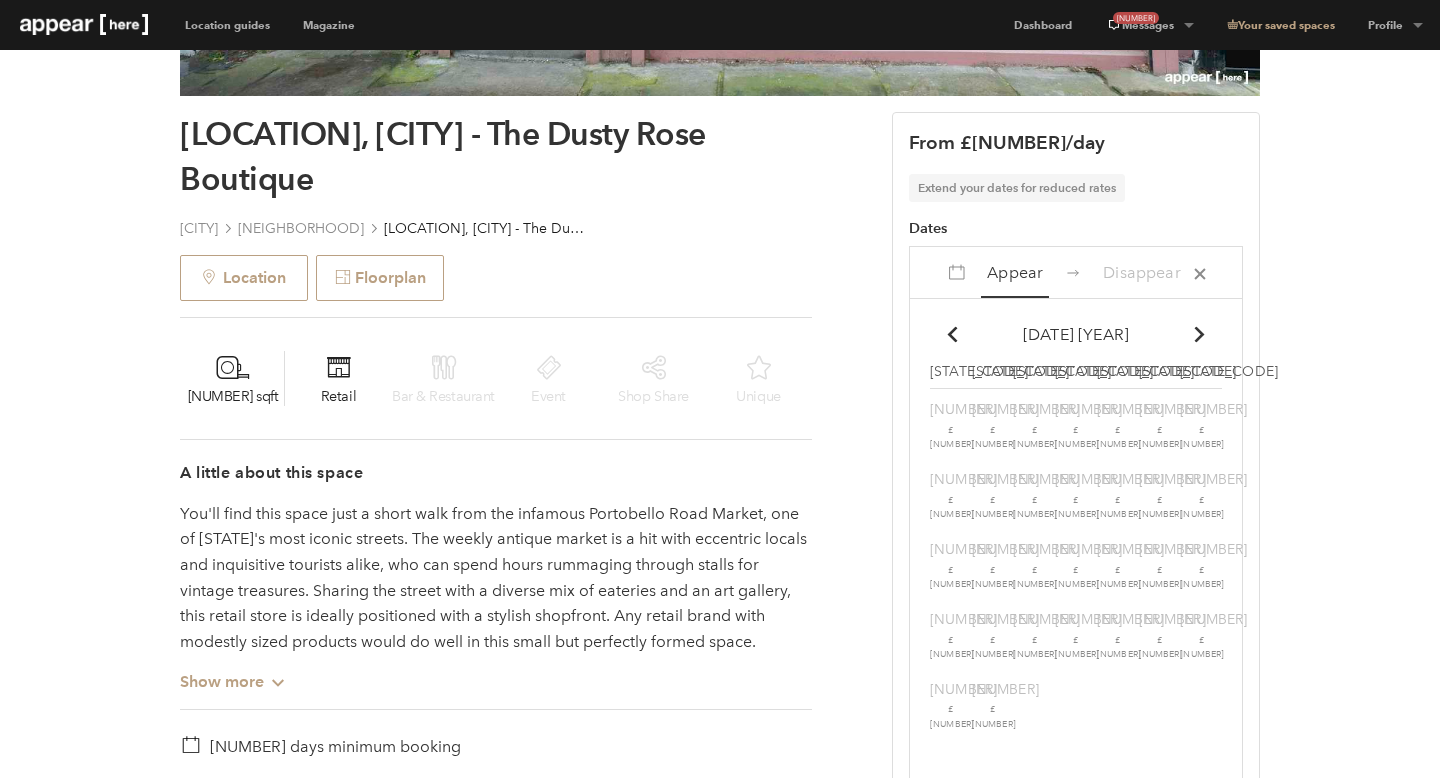 click at bounding box center (1200, 334) 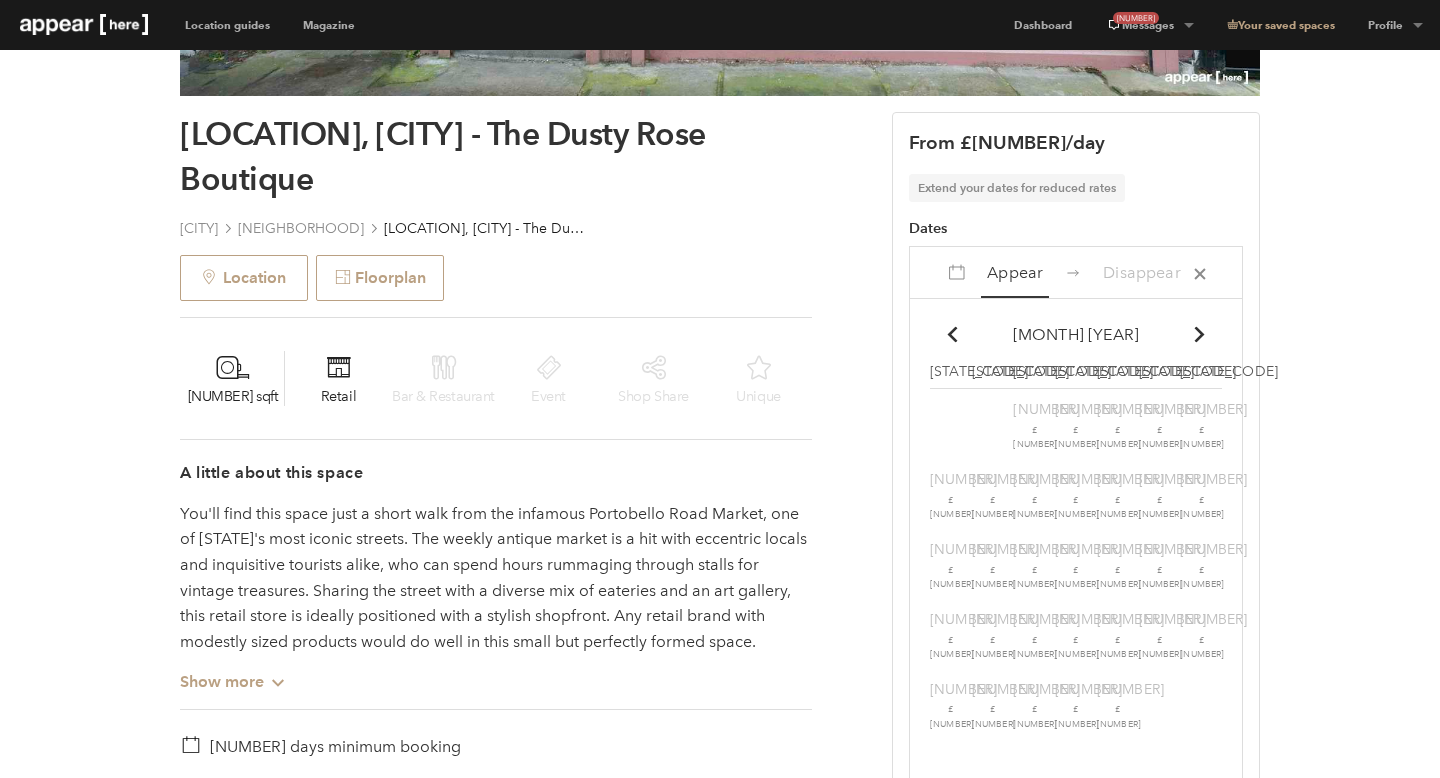 click at bounding box center [1200, 334] 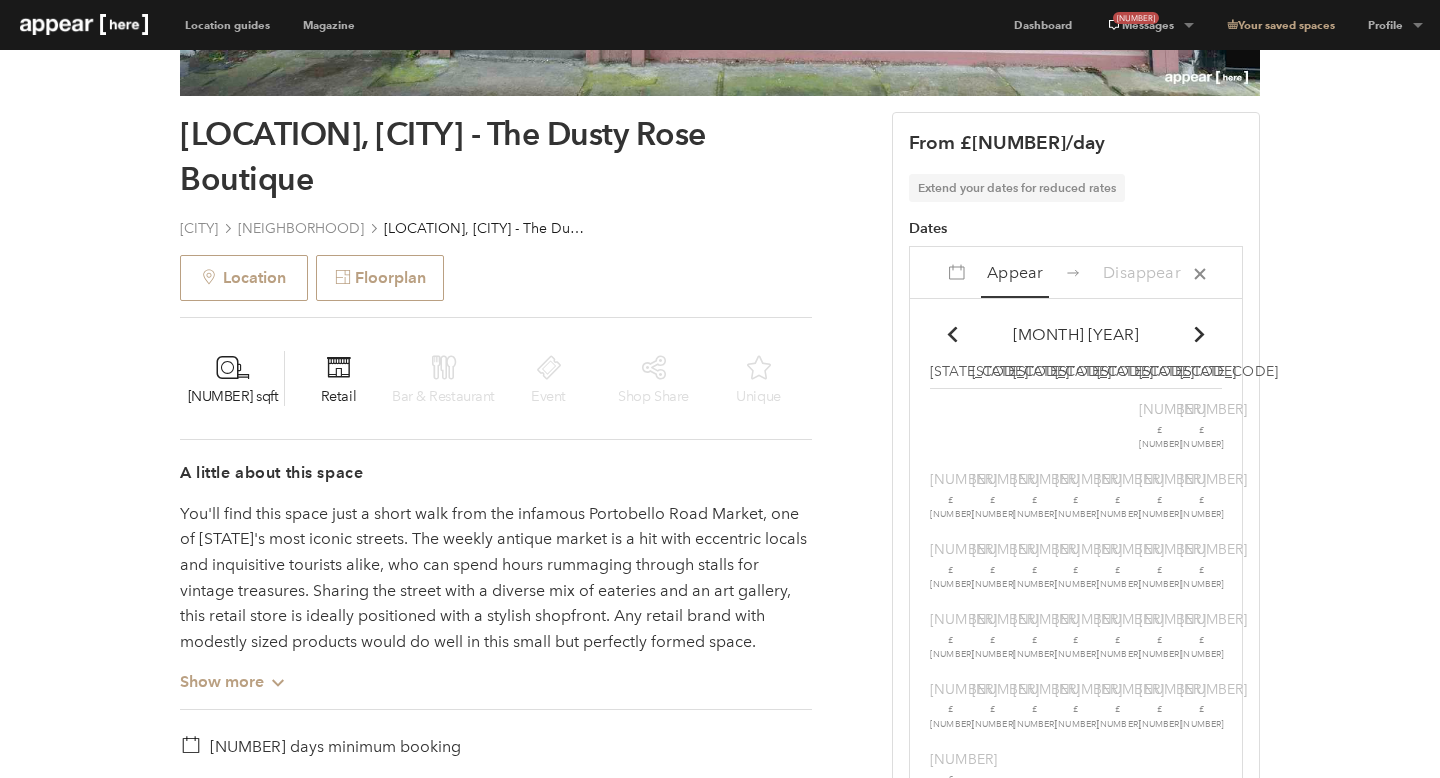 click at bounding box center [952, 334] 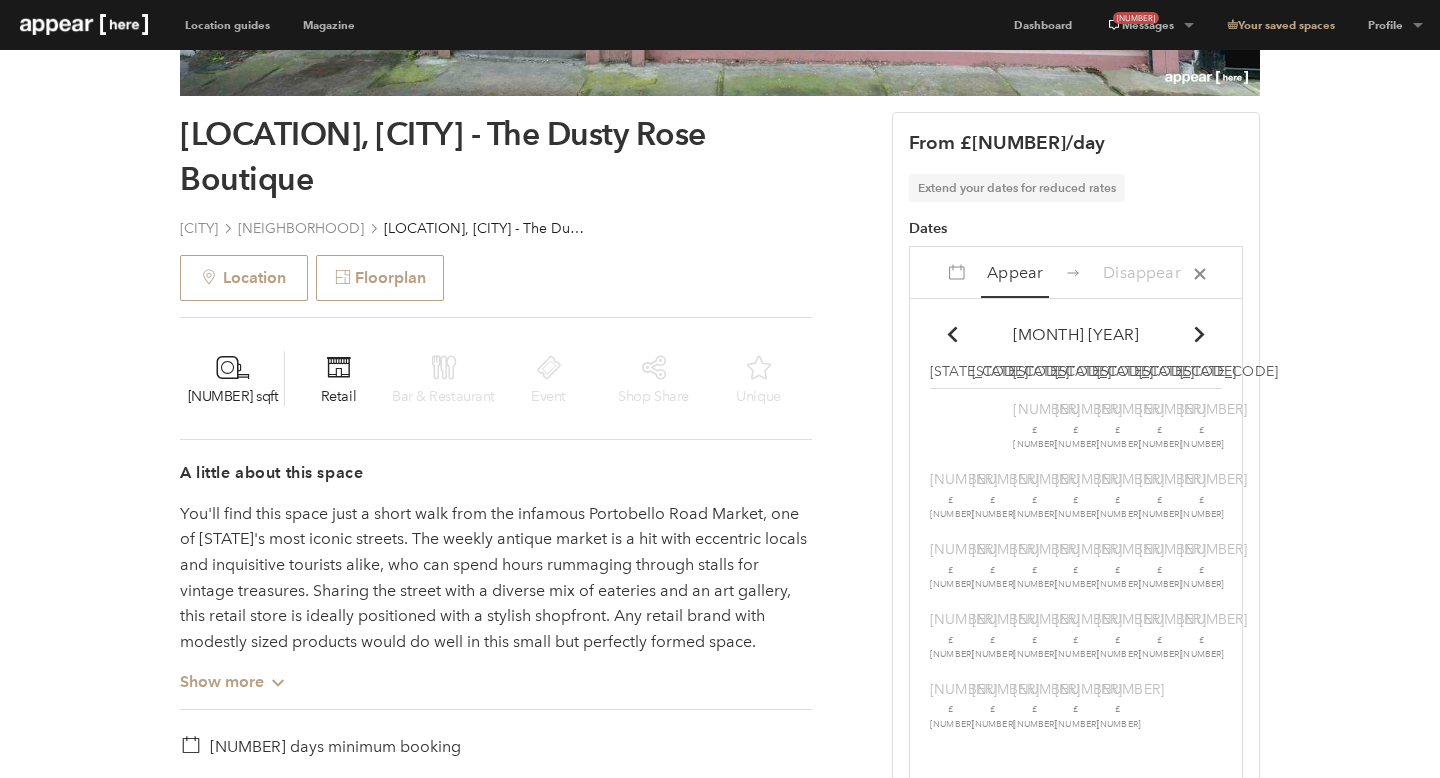 click at bounding box center [952, 334] 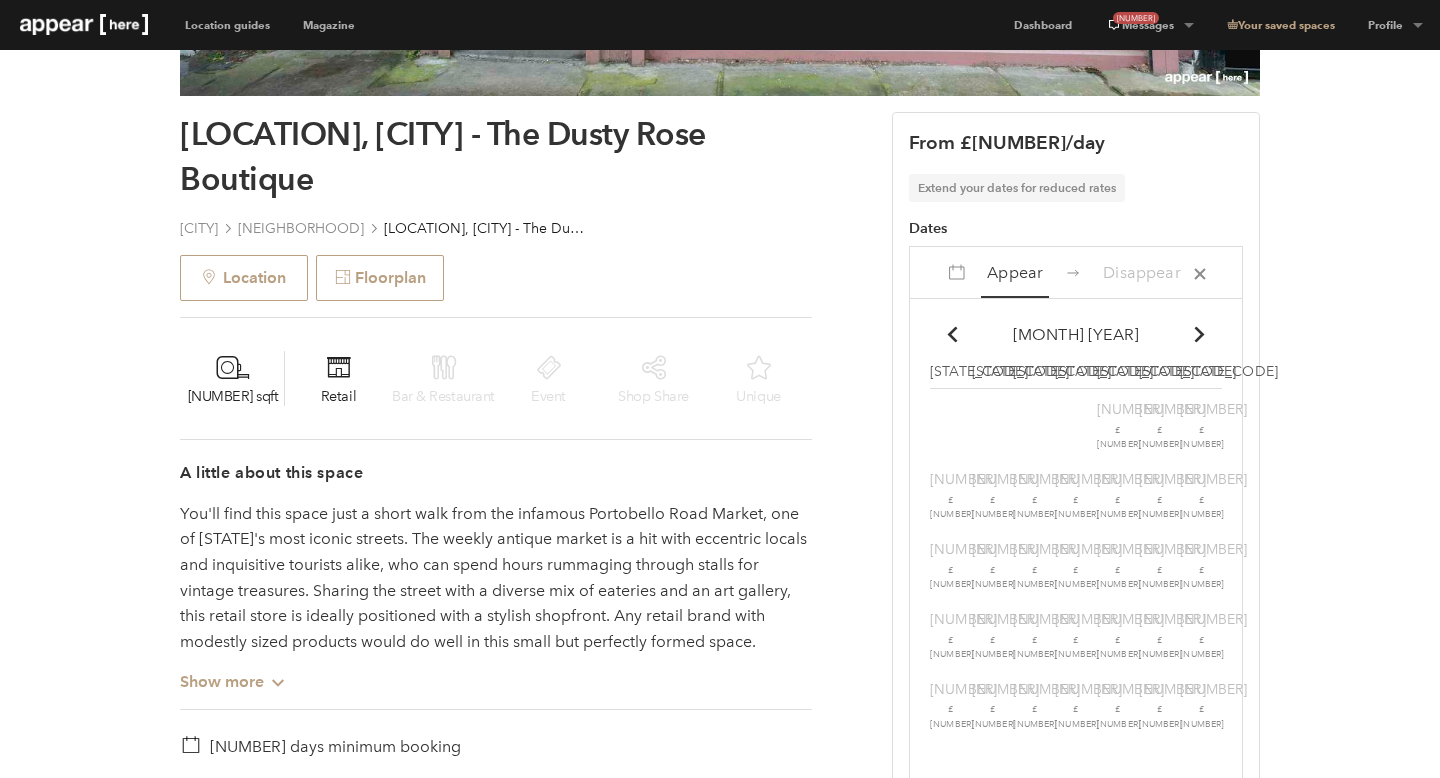 click at bounding box center (952, 334) 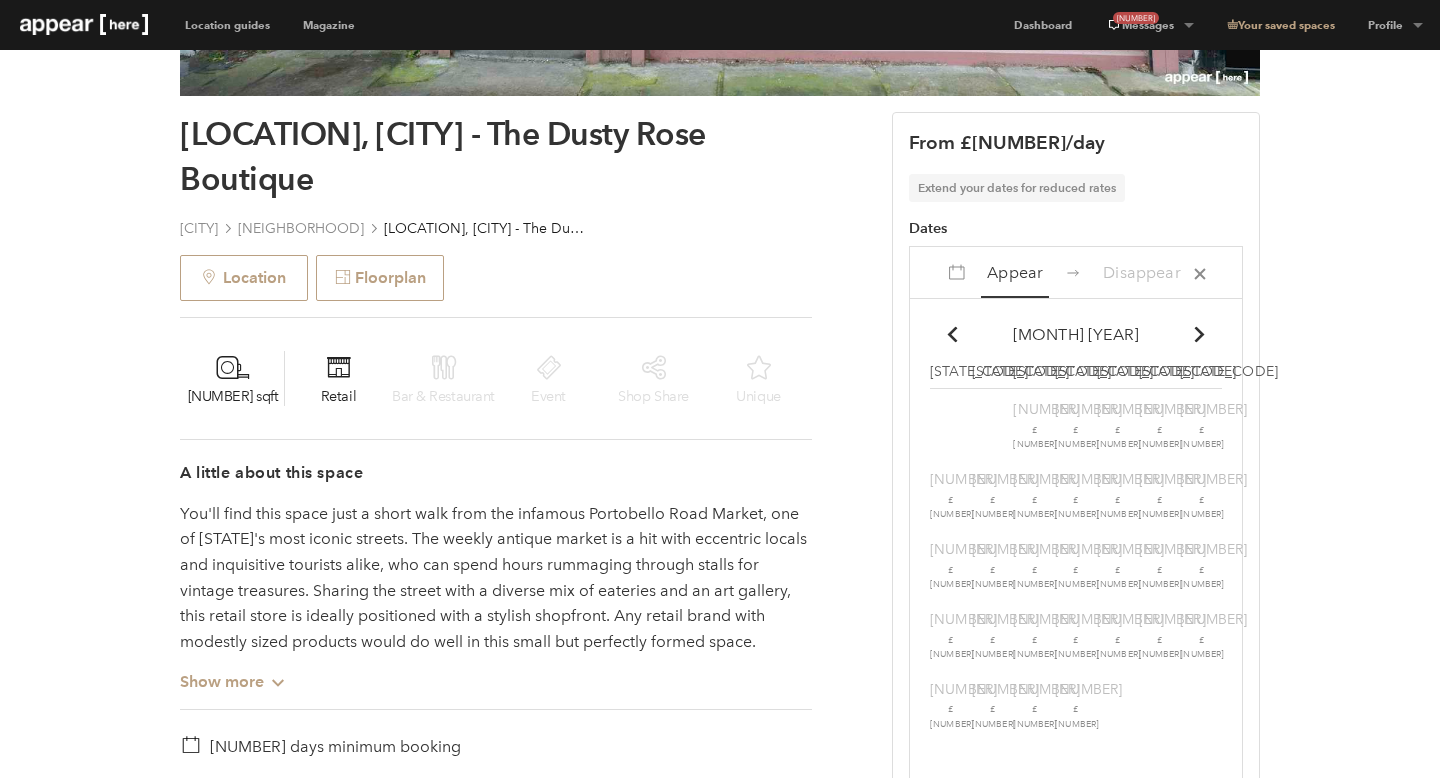 click at bounding box center [952, 334] 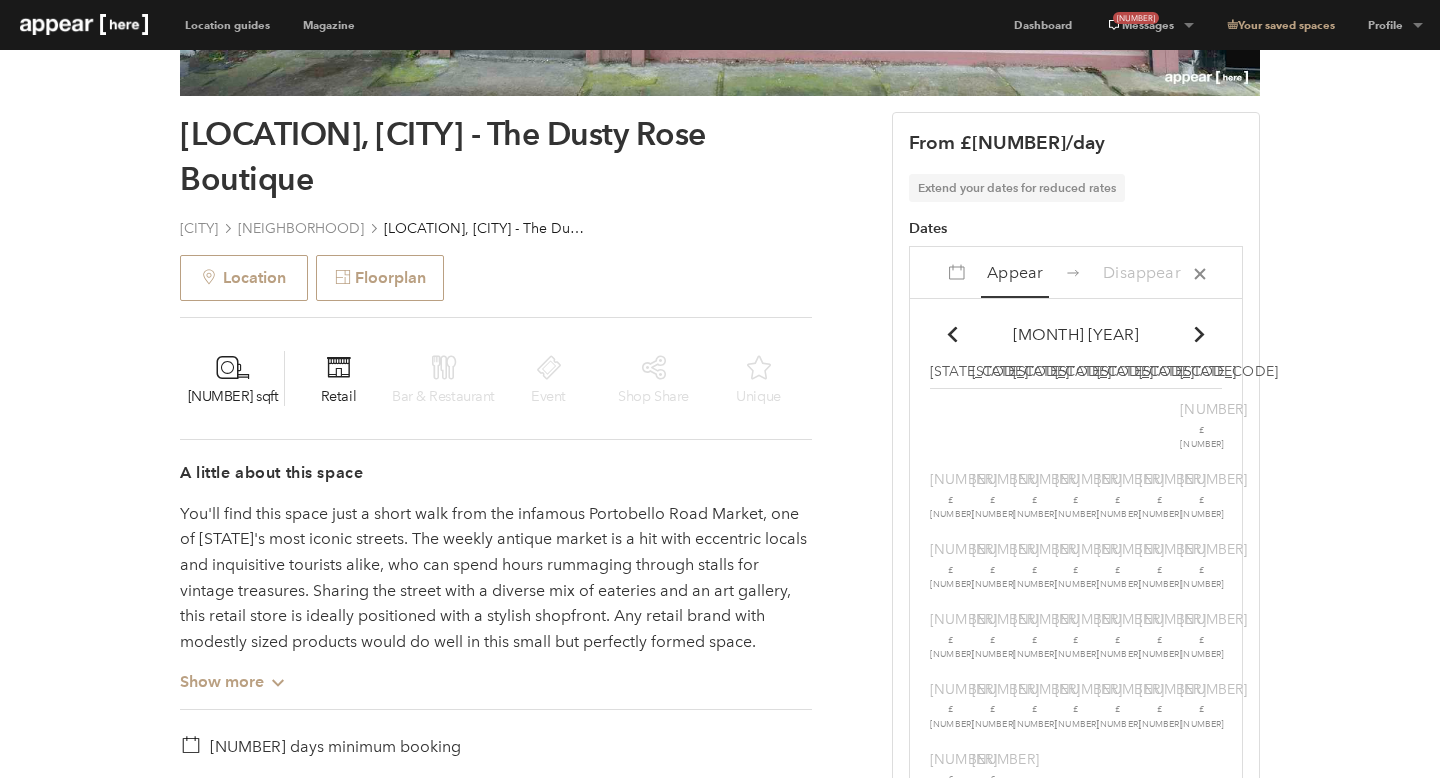 click at bounding box center [952, 334] 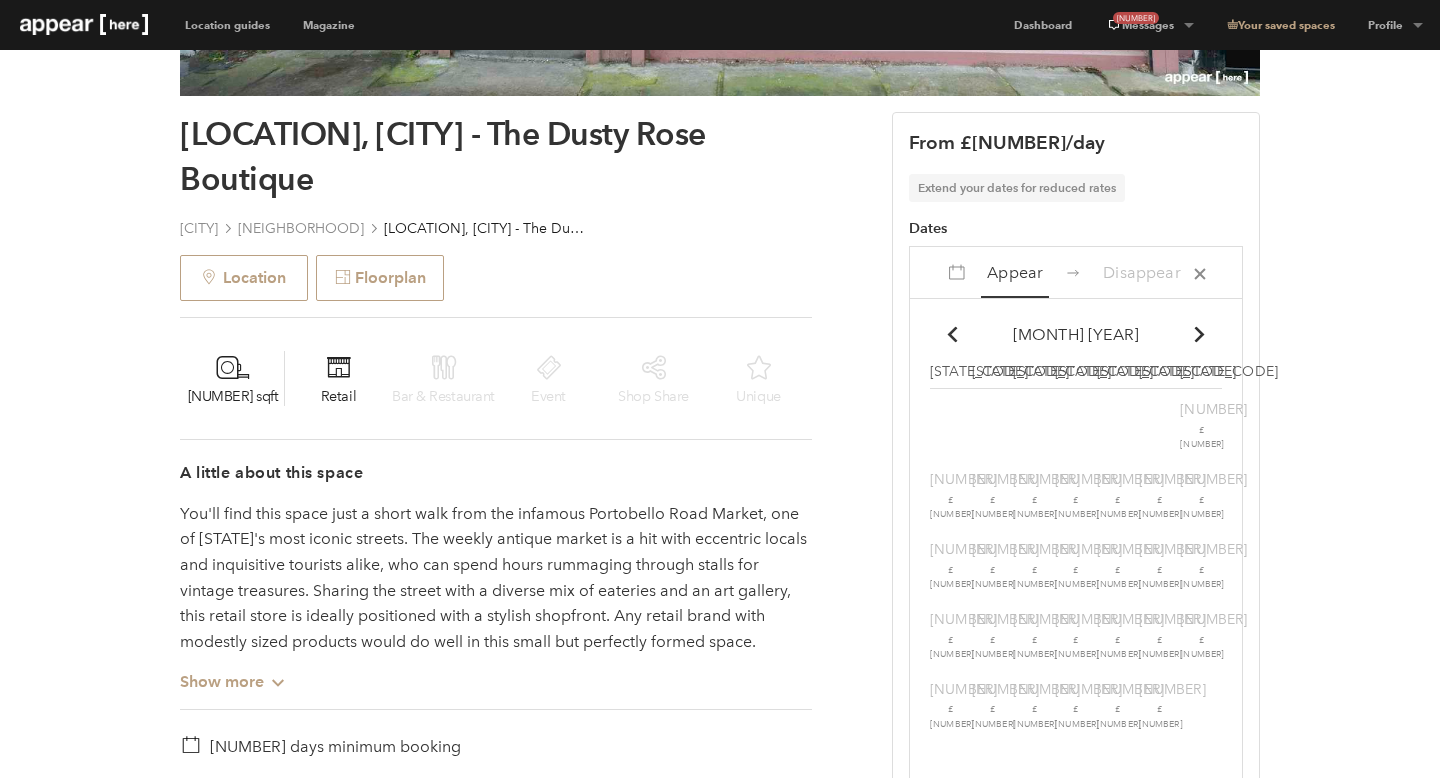 click at bounding box center (952, 334) 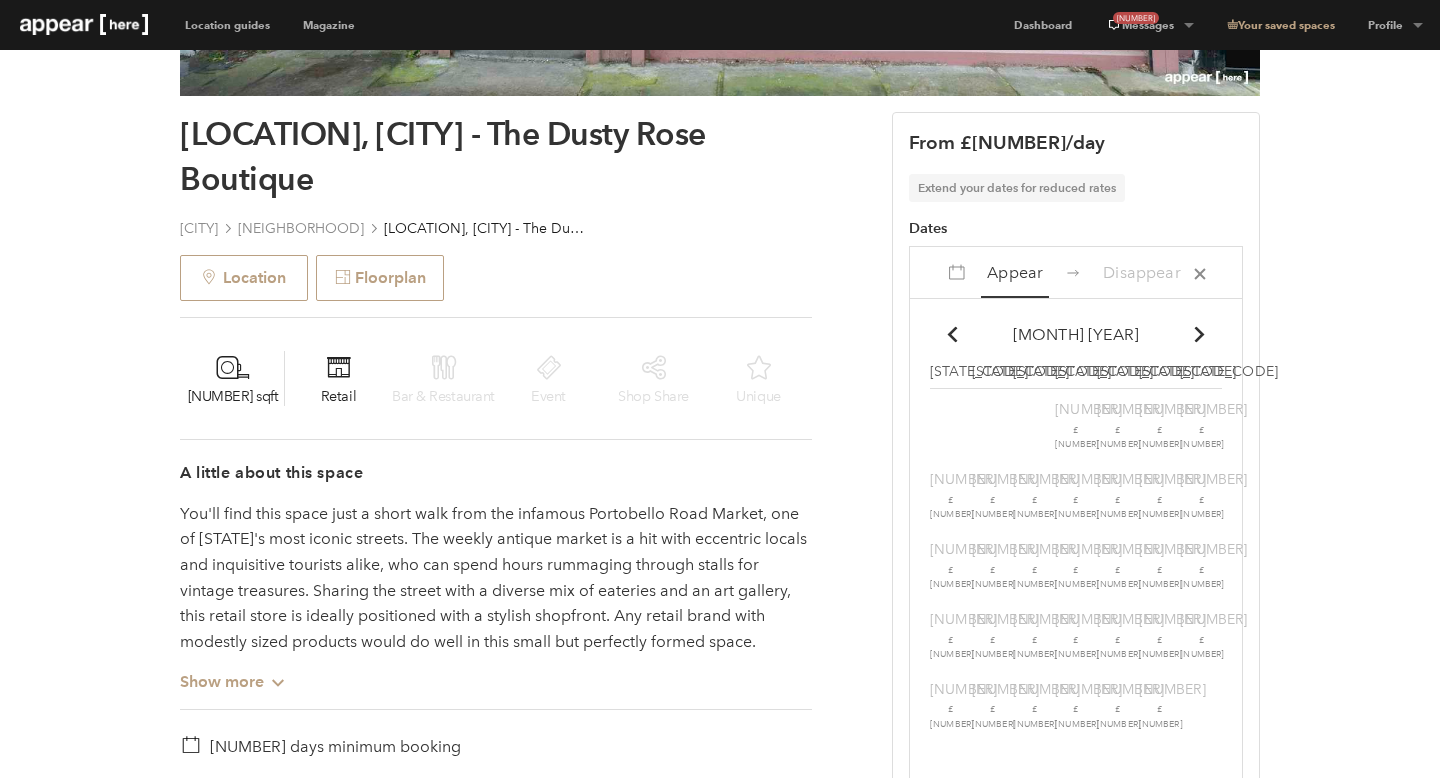 click at bounding box center [952, 334] 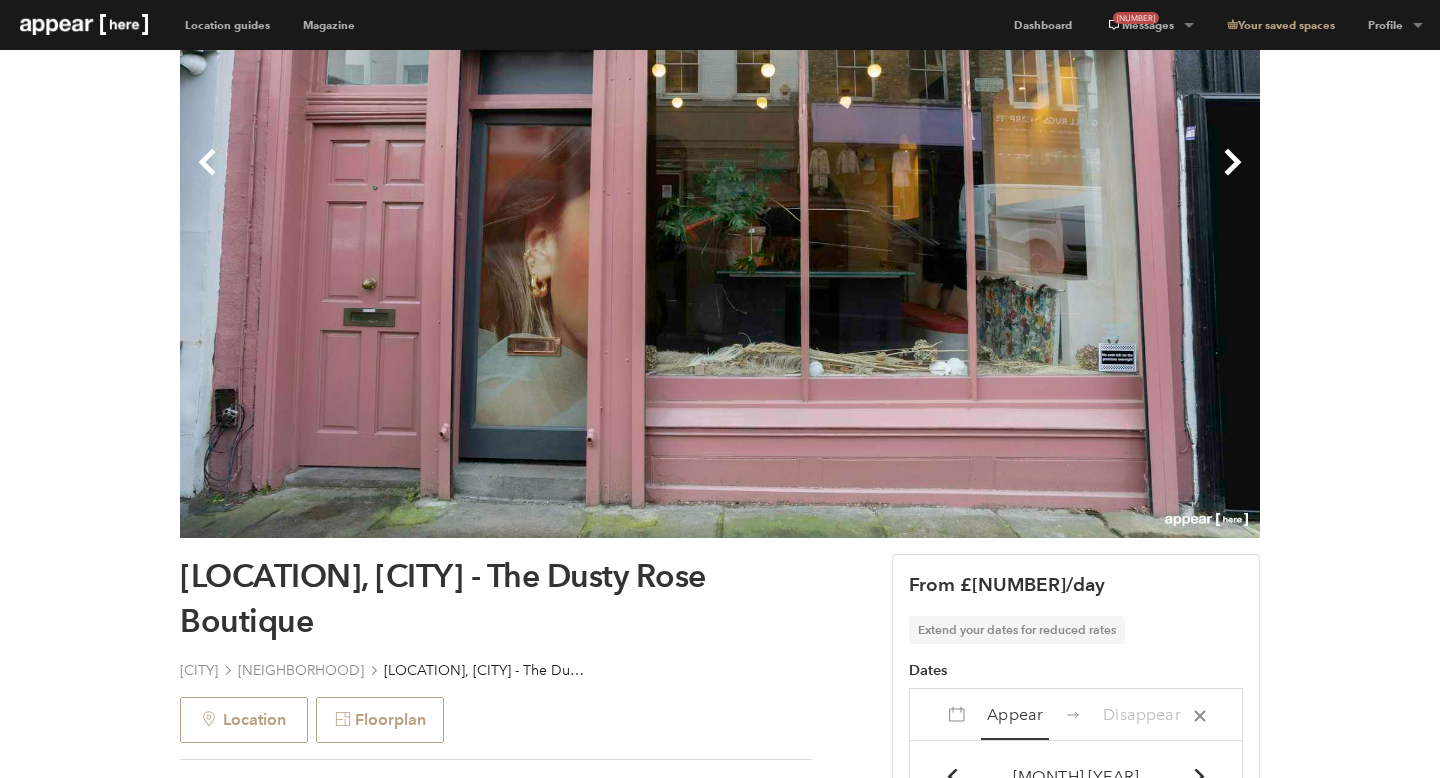 scroll, scrollTop: 0, scrollLeft: 0, axis: both 